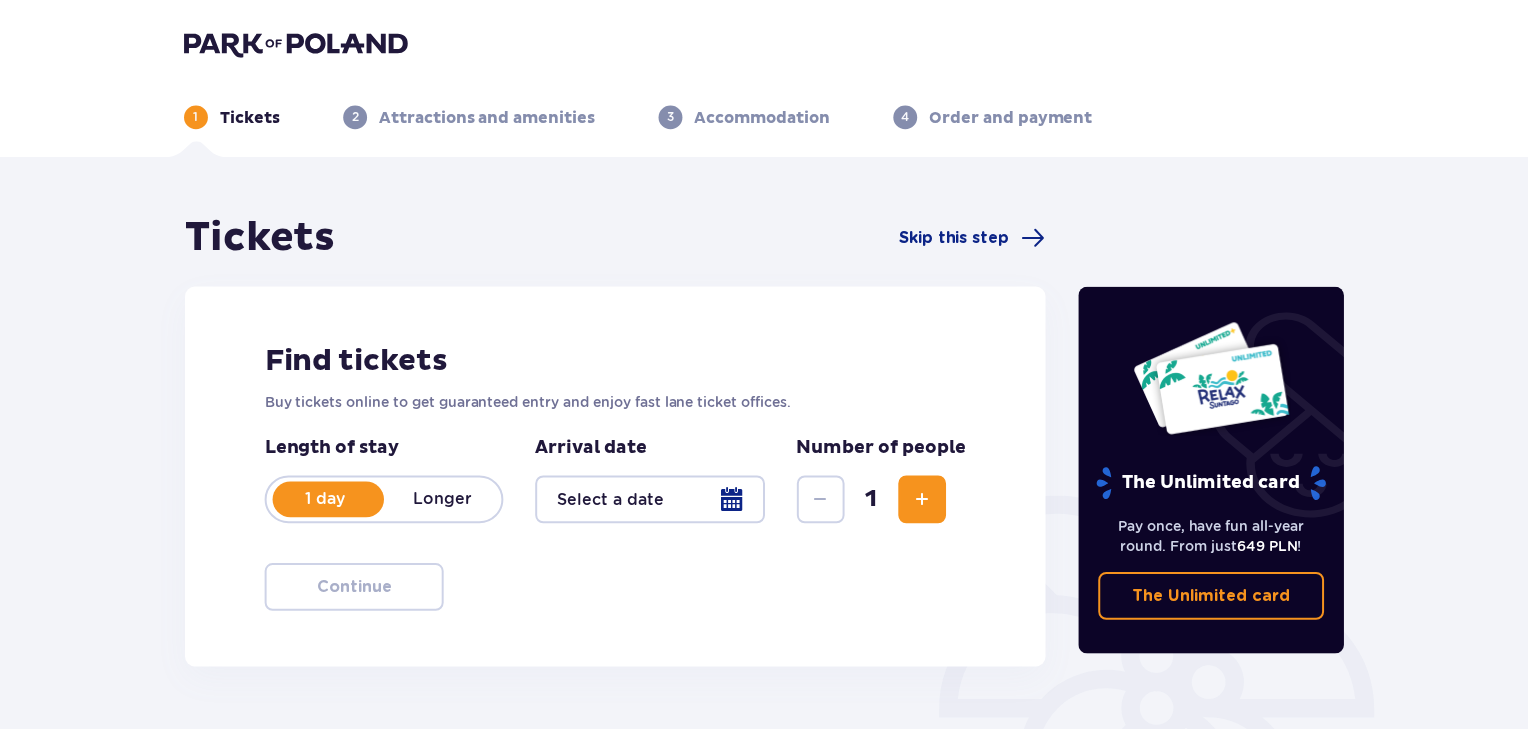 scroll, scrollTop: 0, scrollLeft: 0, axis: both 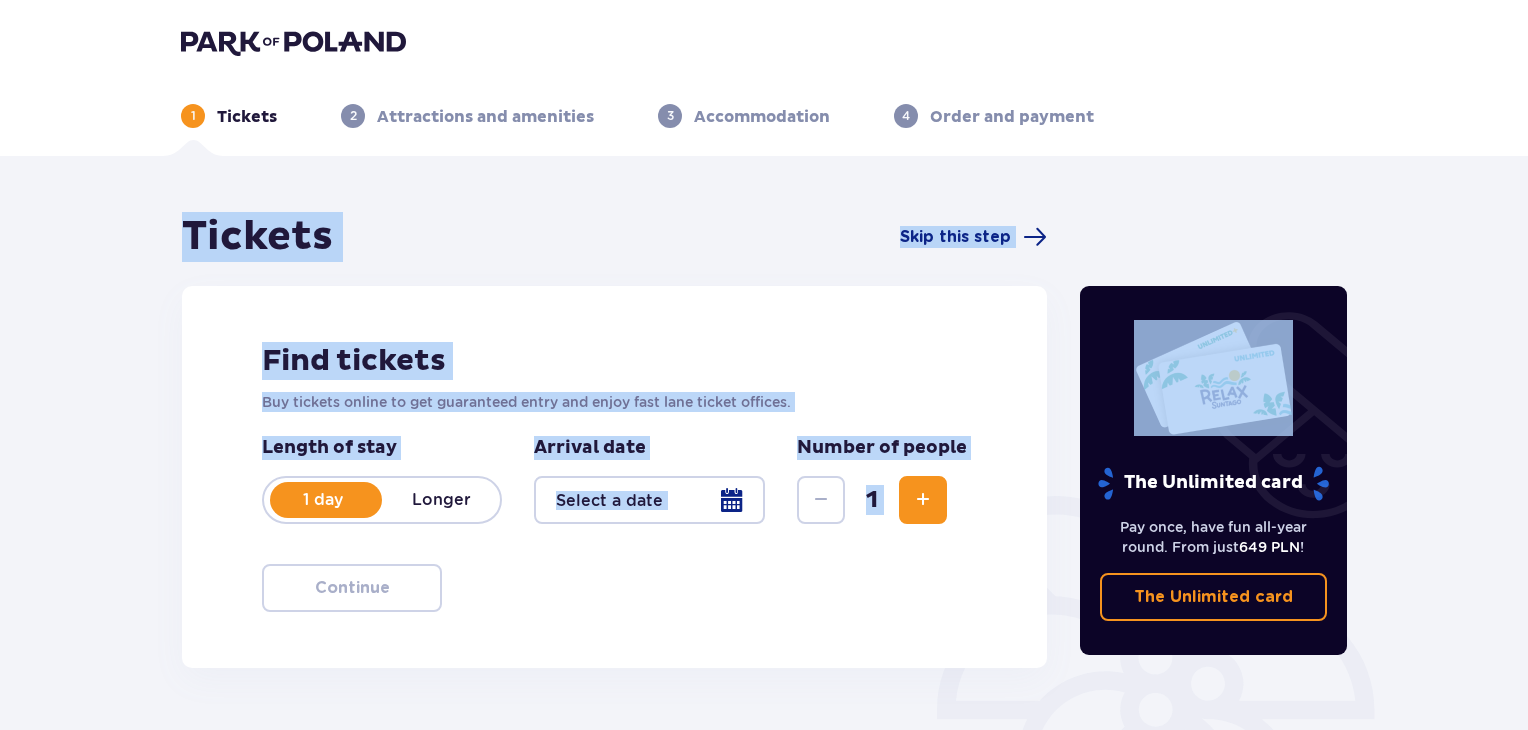 drag, startPoint x: 0, startPoint y: 0, endPoint x: 1534, endPoint y: 212, distance: 1548.58 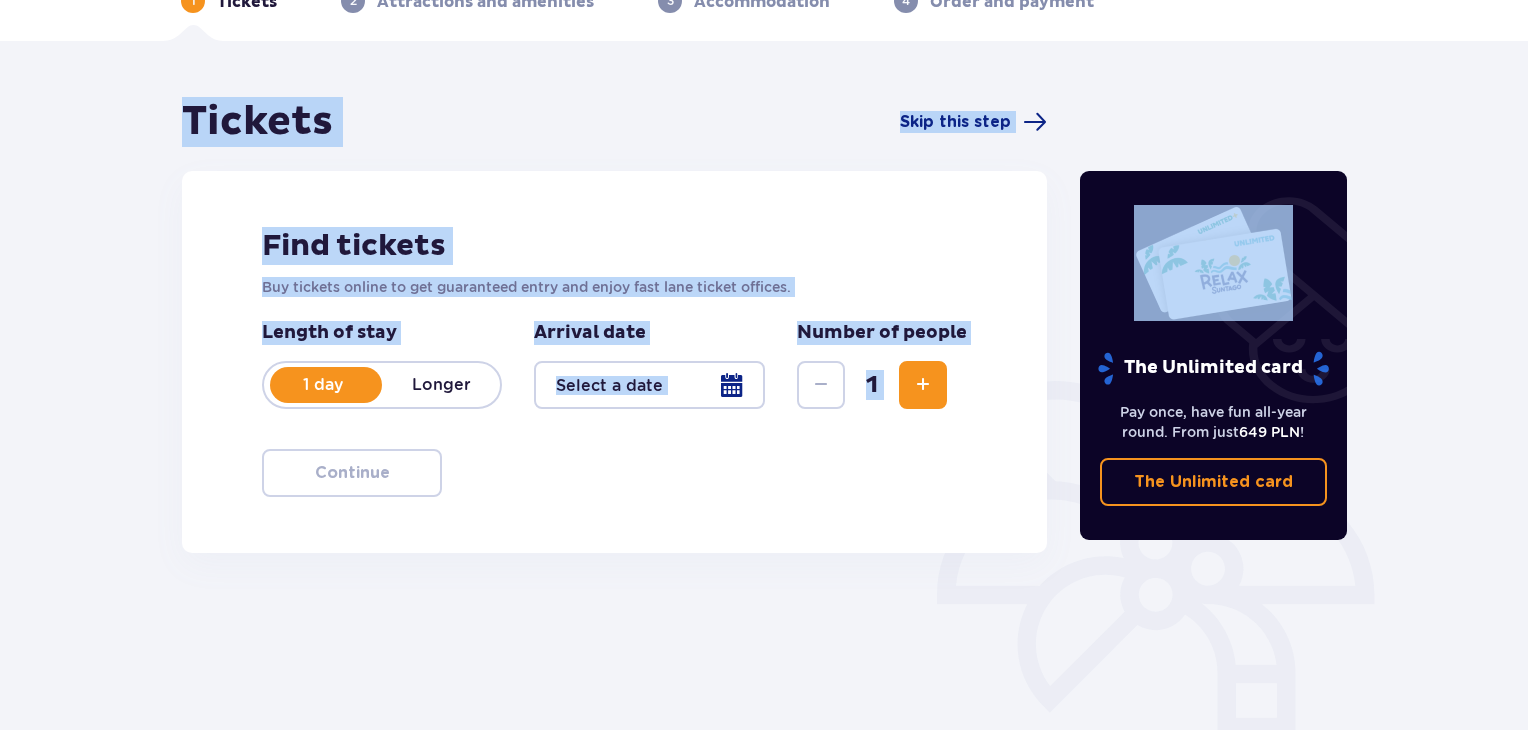 scroll, scrollTop: 0, scrollLeft: 0, axis: both 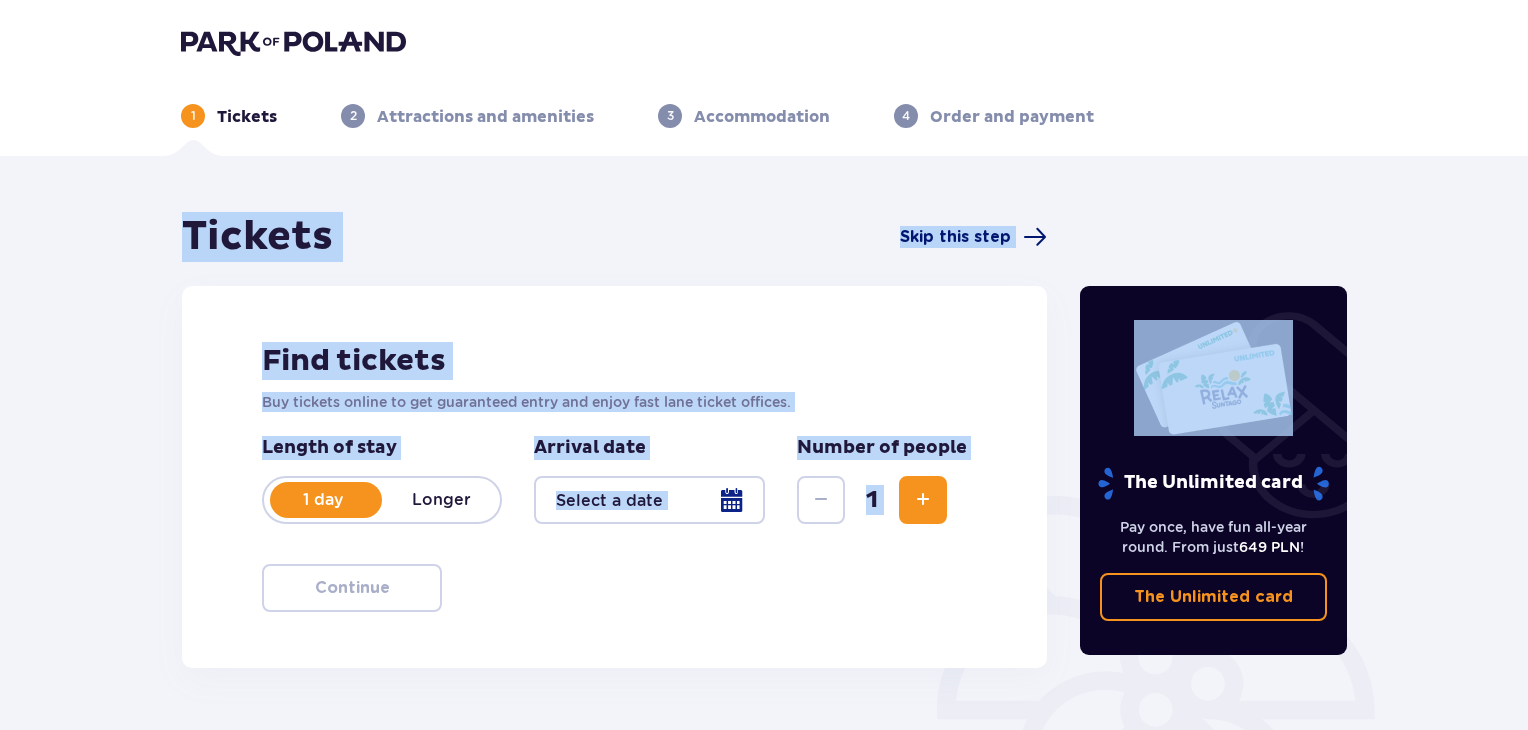 click on "Skip this step" at bounding box center (955, 237) 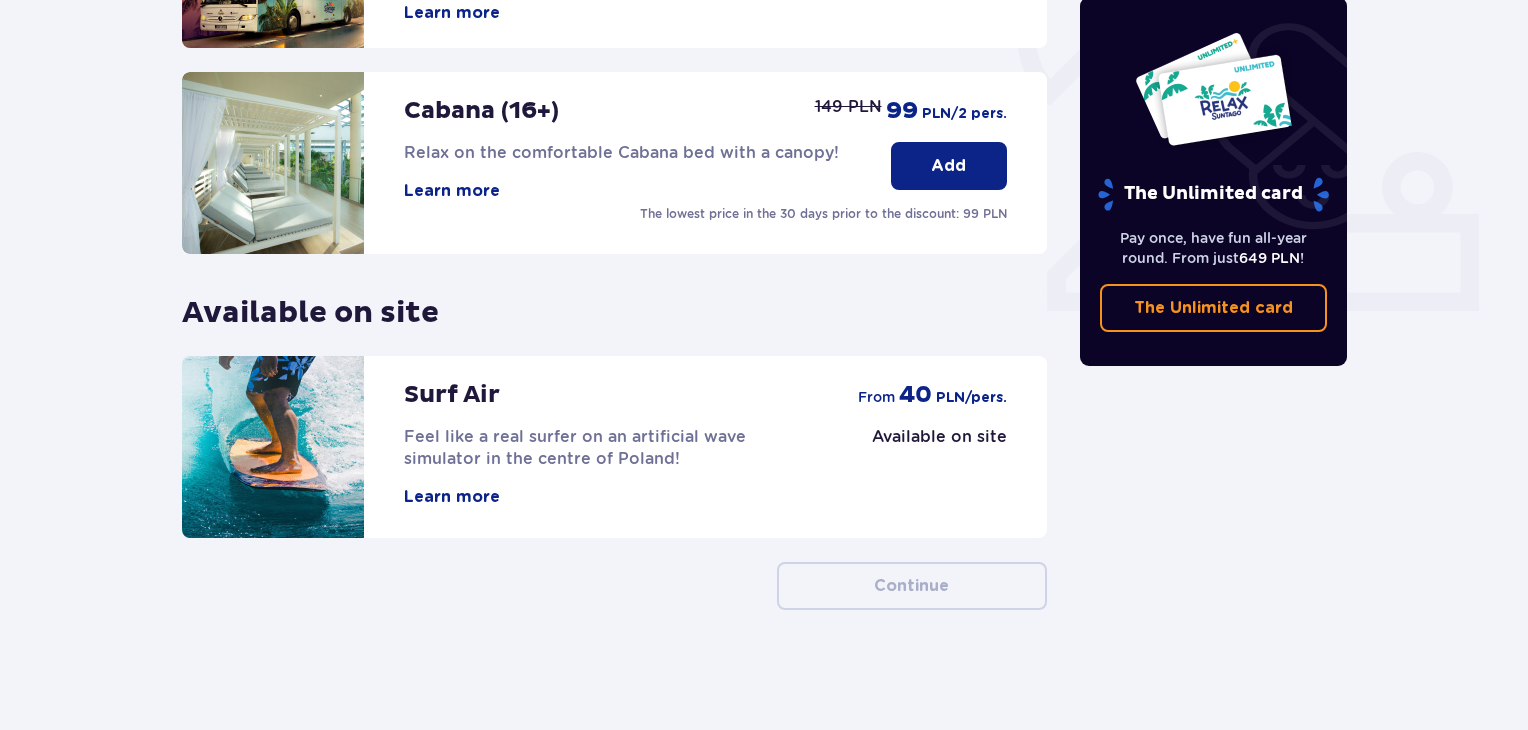 scroll, scrollTop: 0, scrollLeft: 0, axis: both 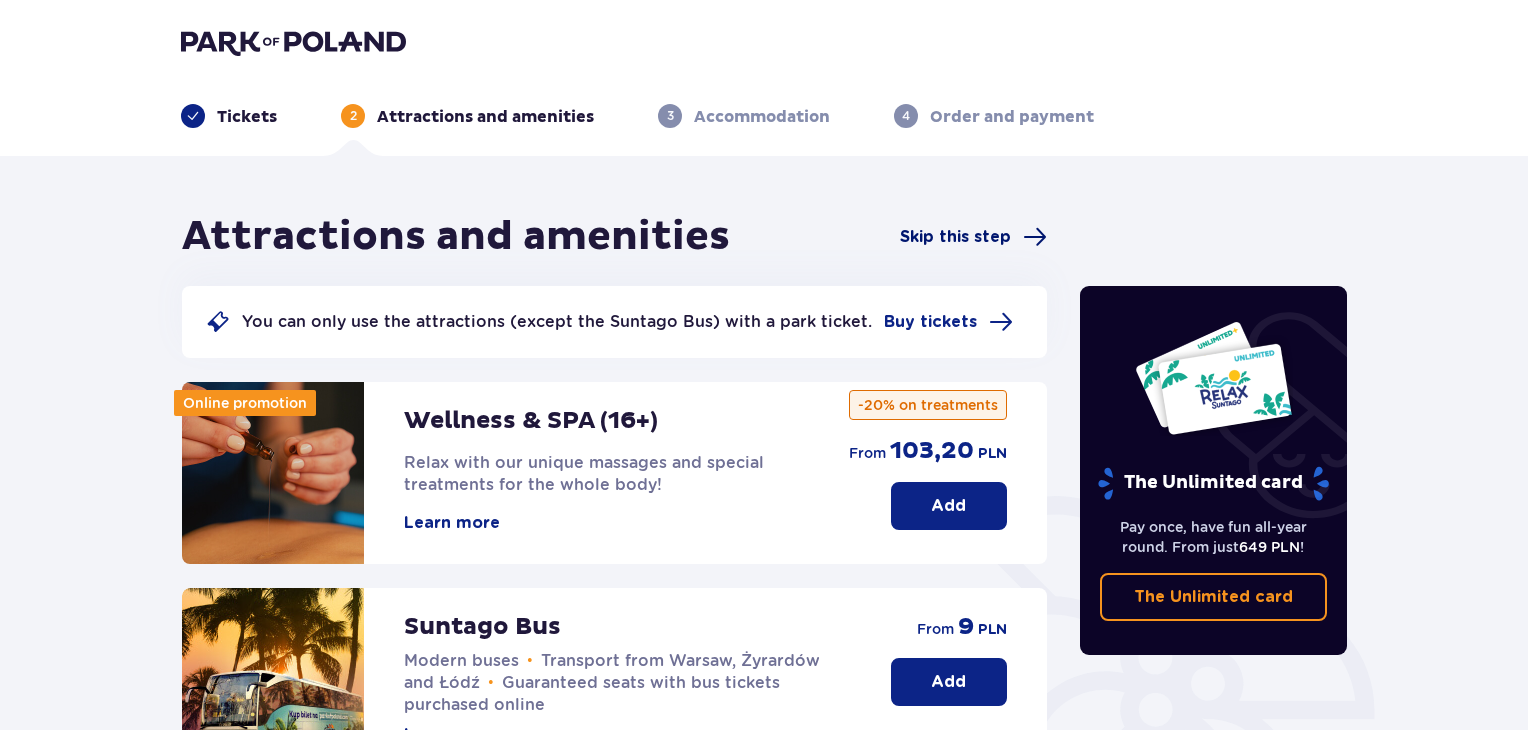 click on "Skip this step" at bounding box center (955, 237) 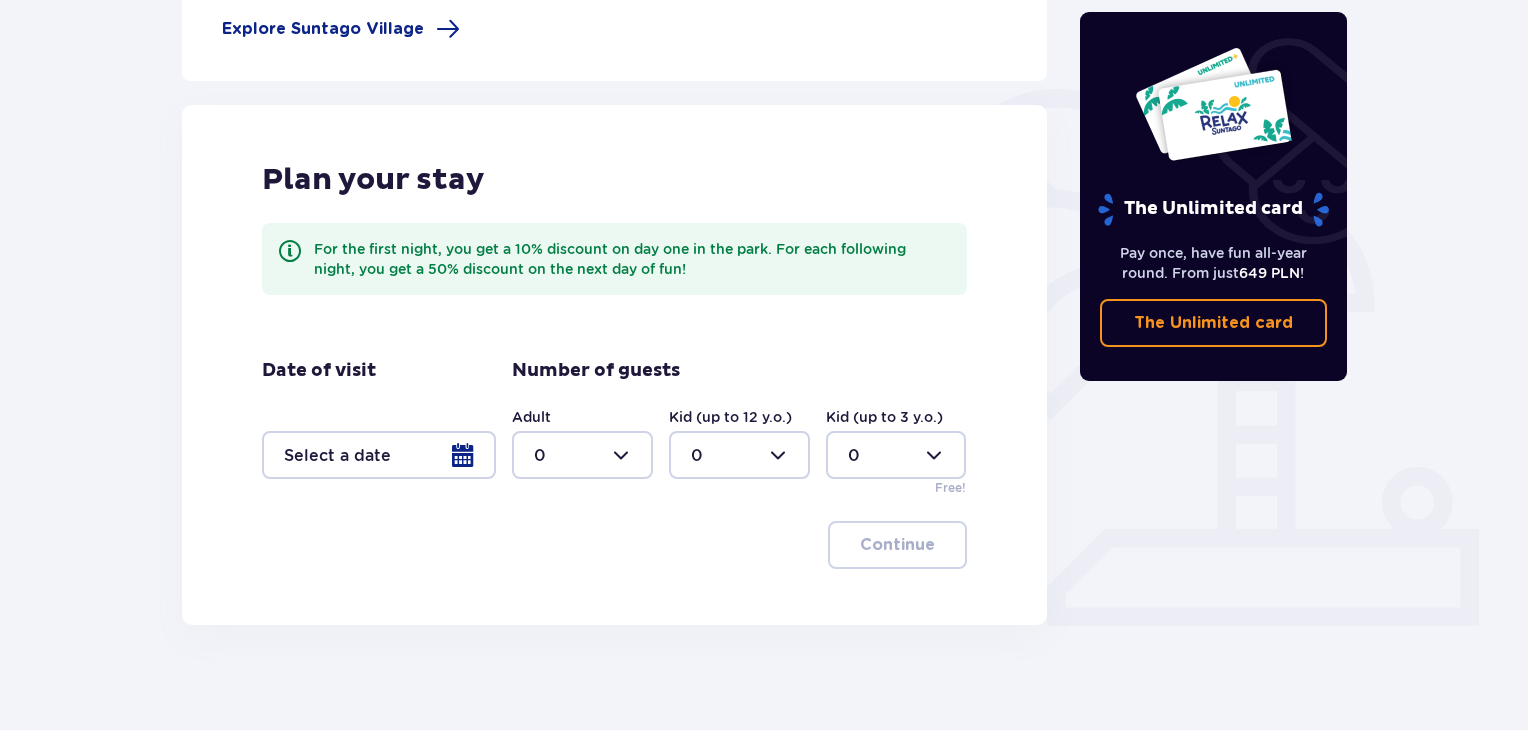 scroll, scrollTop: 0, scrollLeft: 0, axis: both 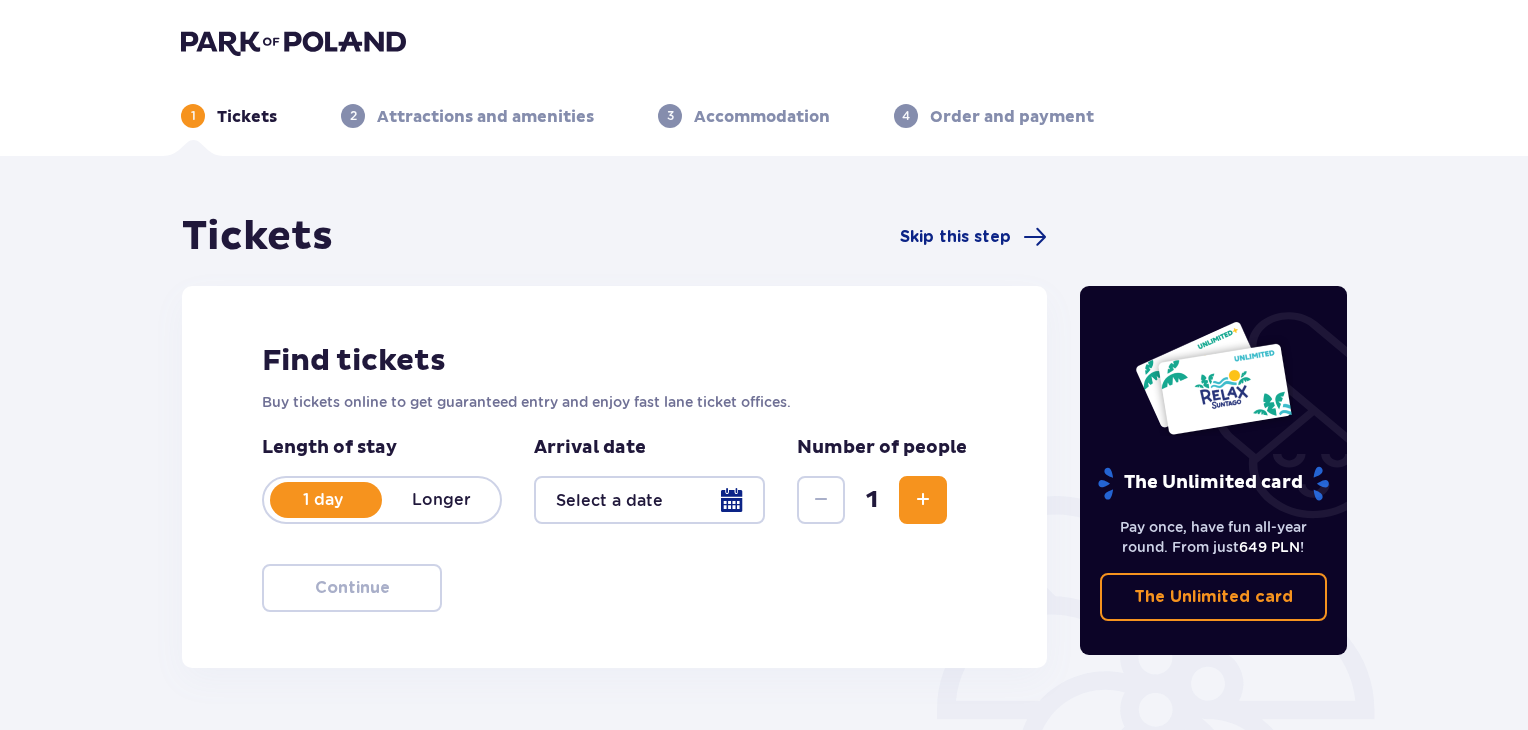 click at bounding box center [649, 500] 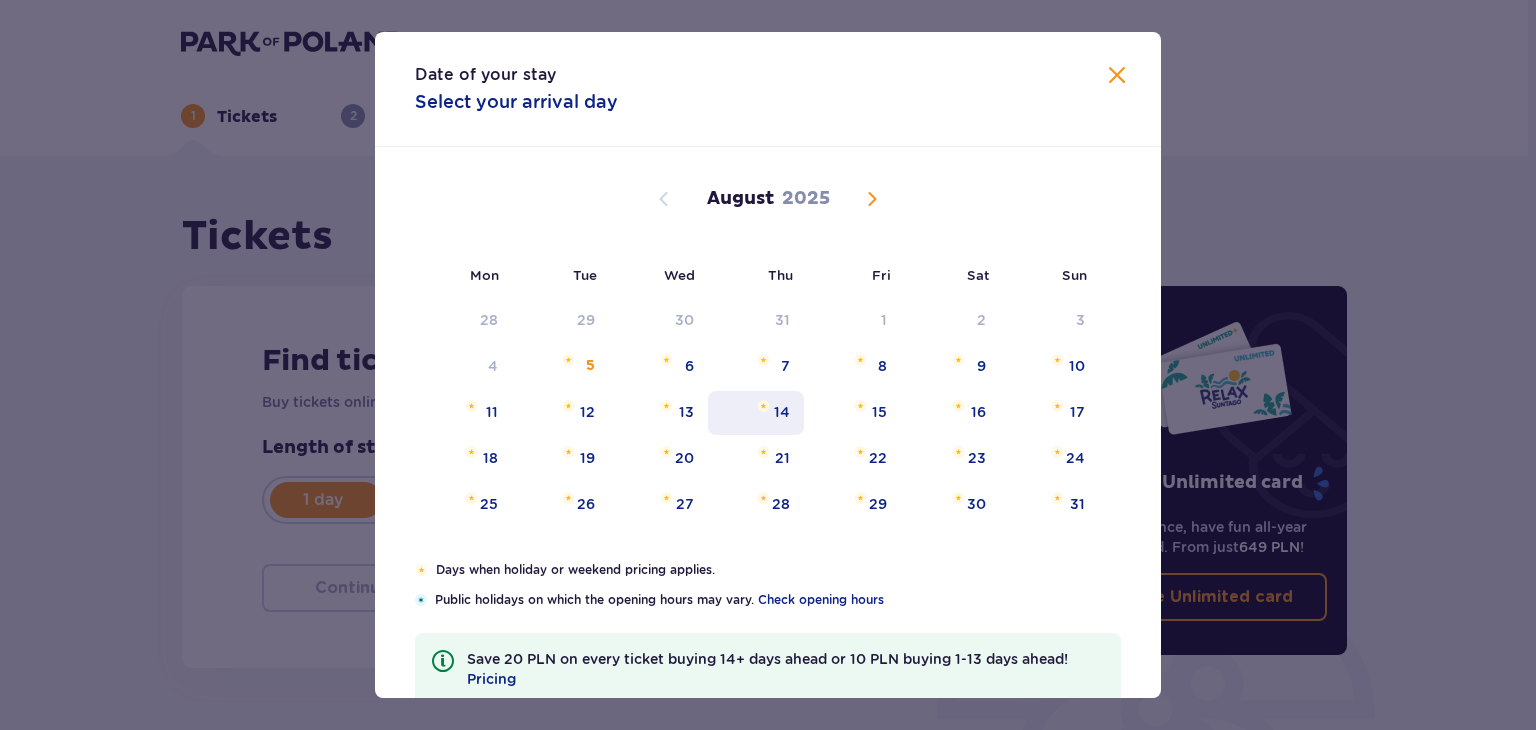 click on "14" at bounding box center [782, 412] 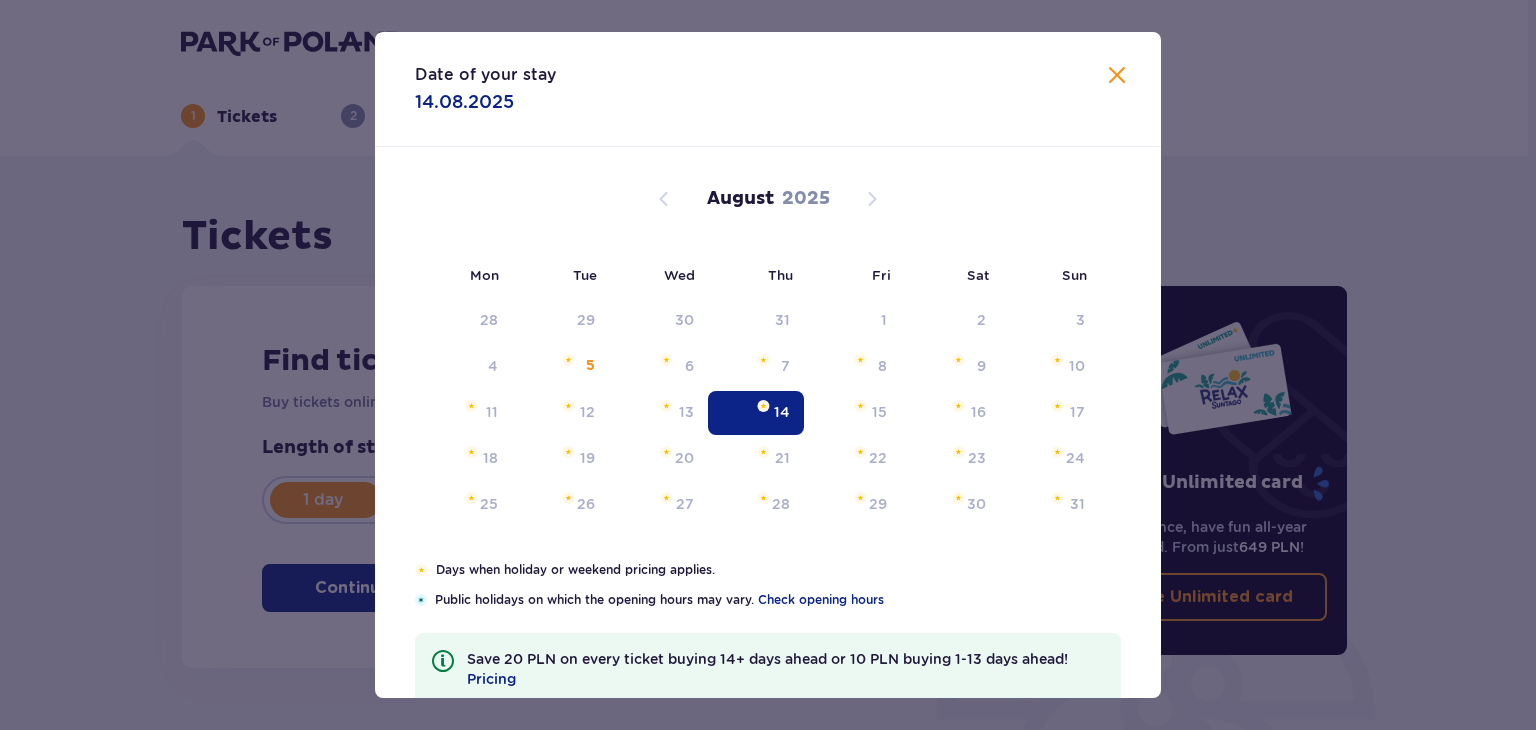 type on "14.08.25" 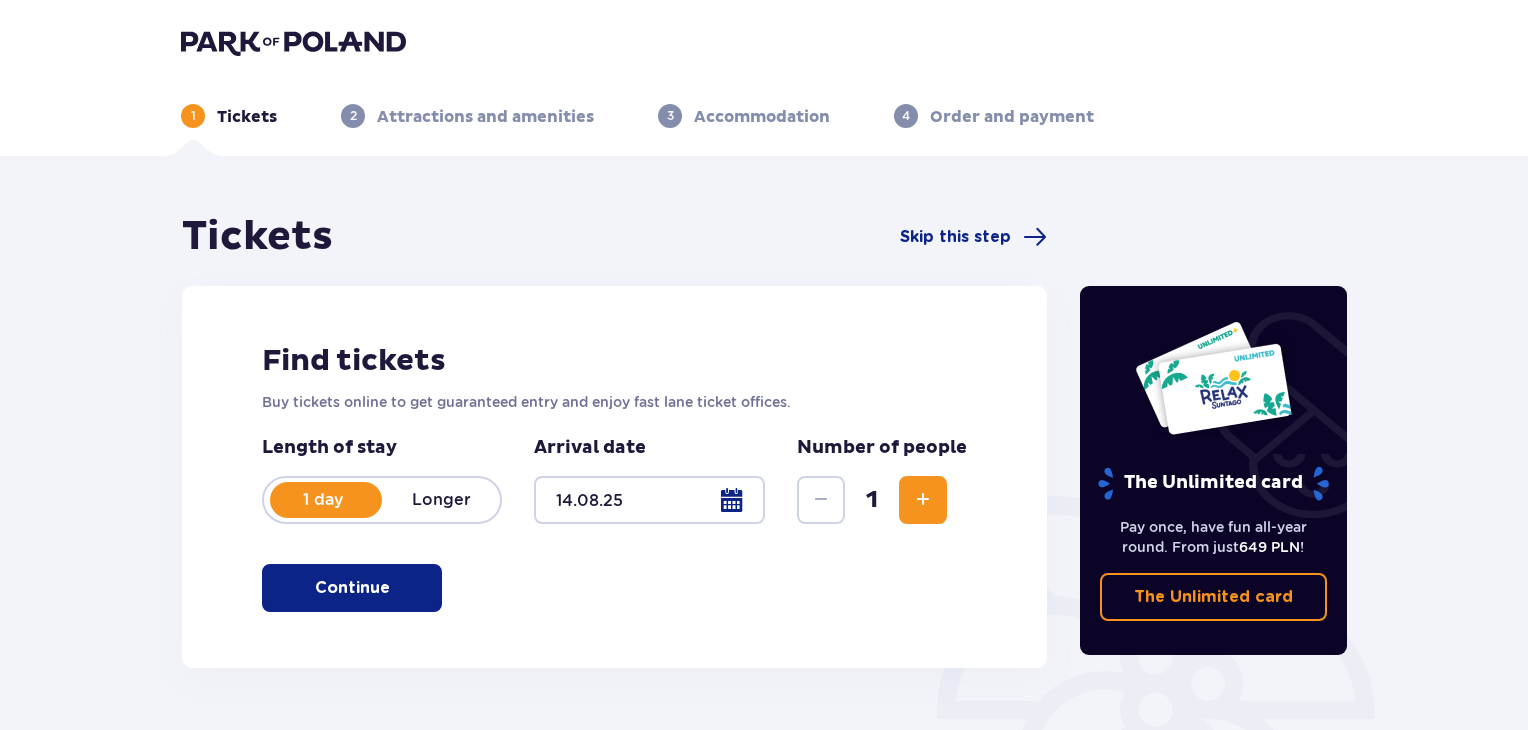 click at bounding box center (923, 500) 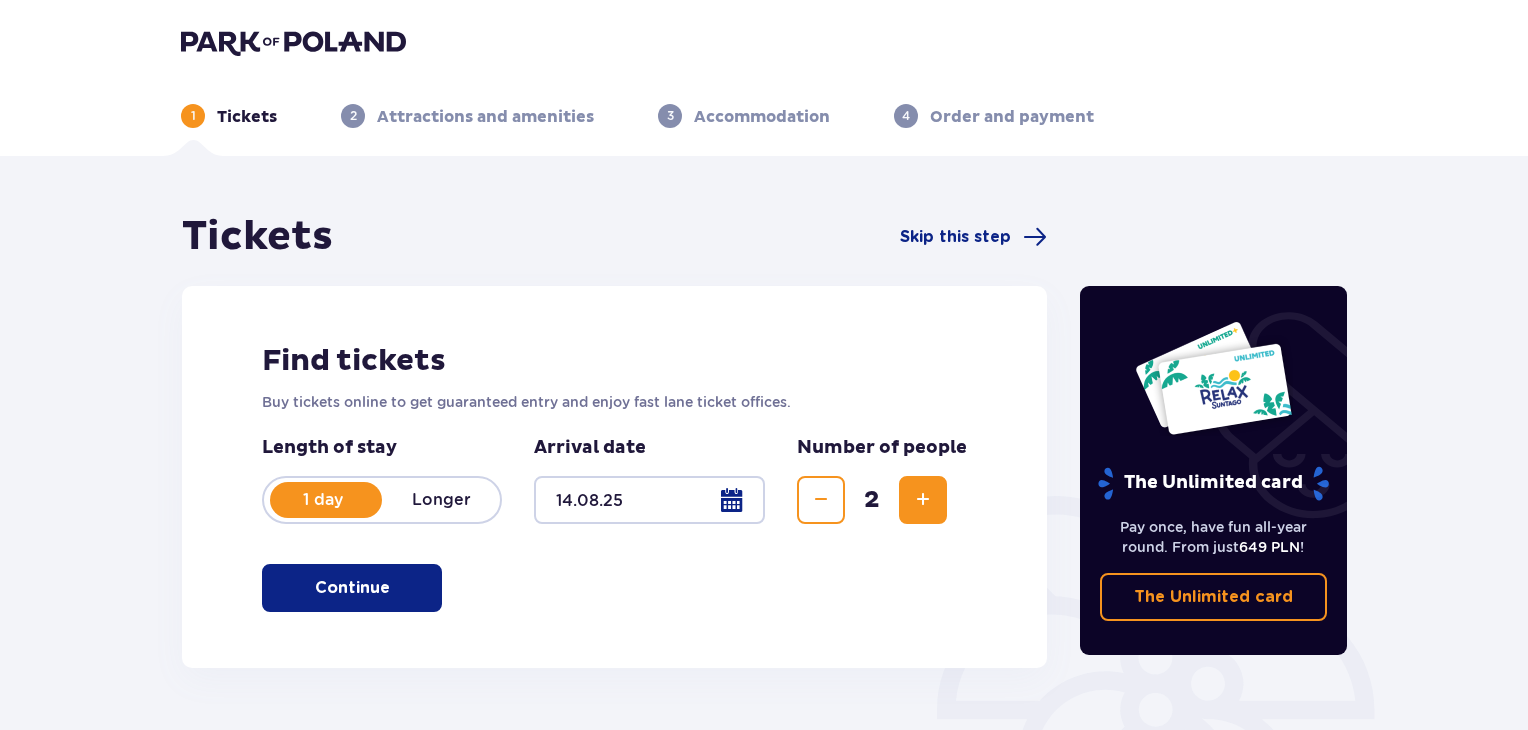click at bounding box center [923, 500] 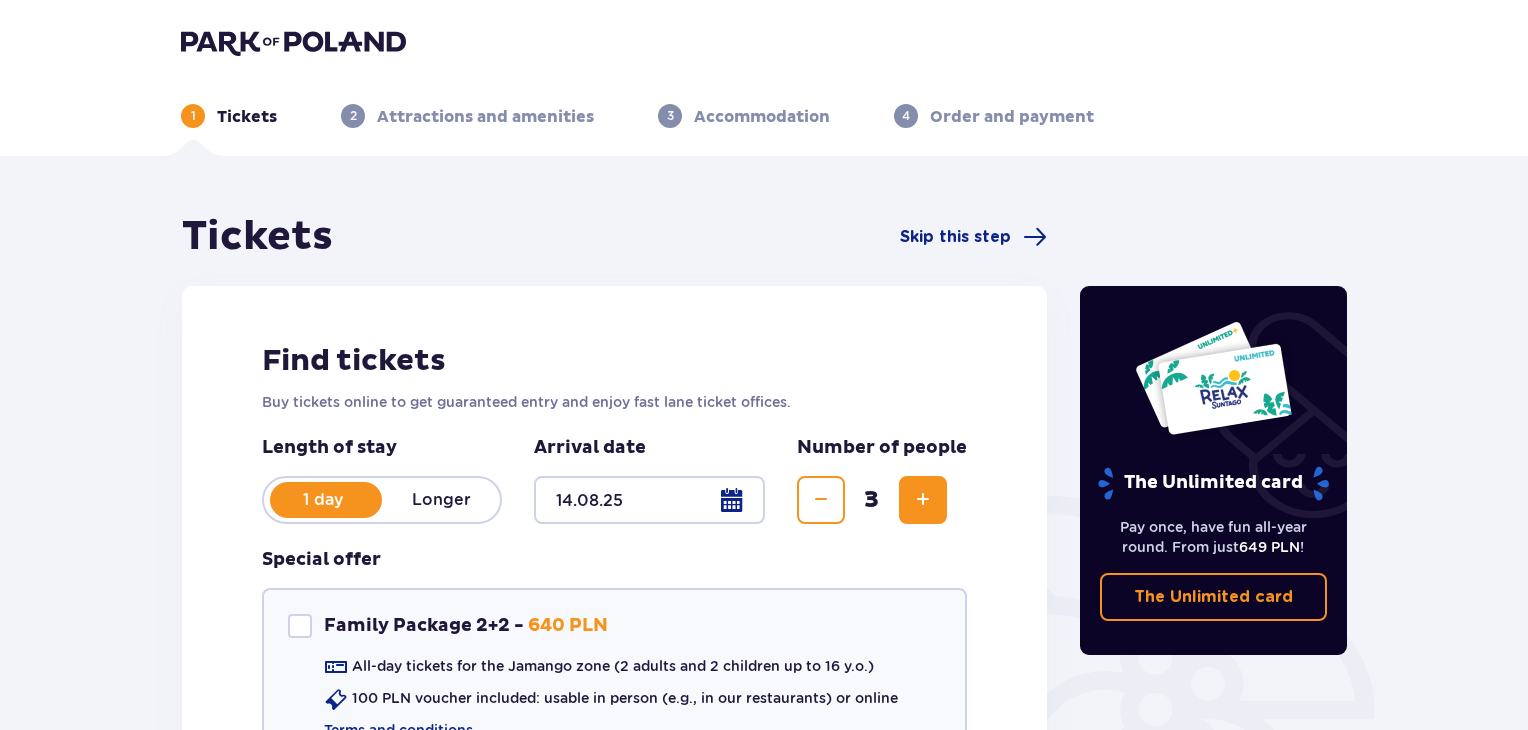 click at bounding box center [923, 500] 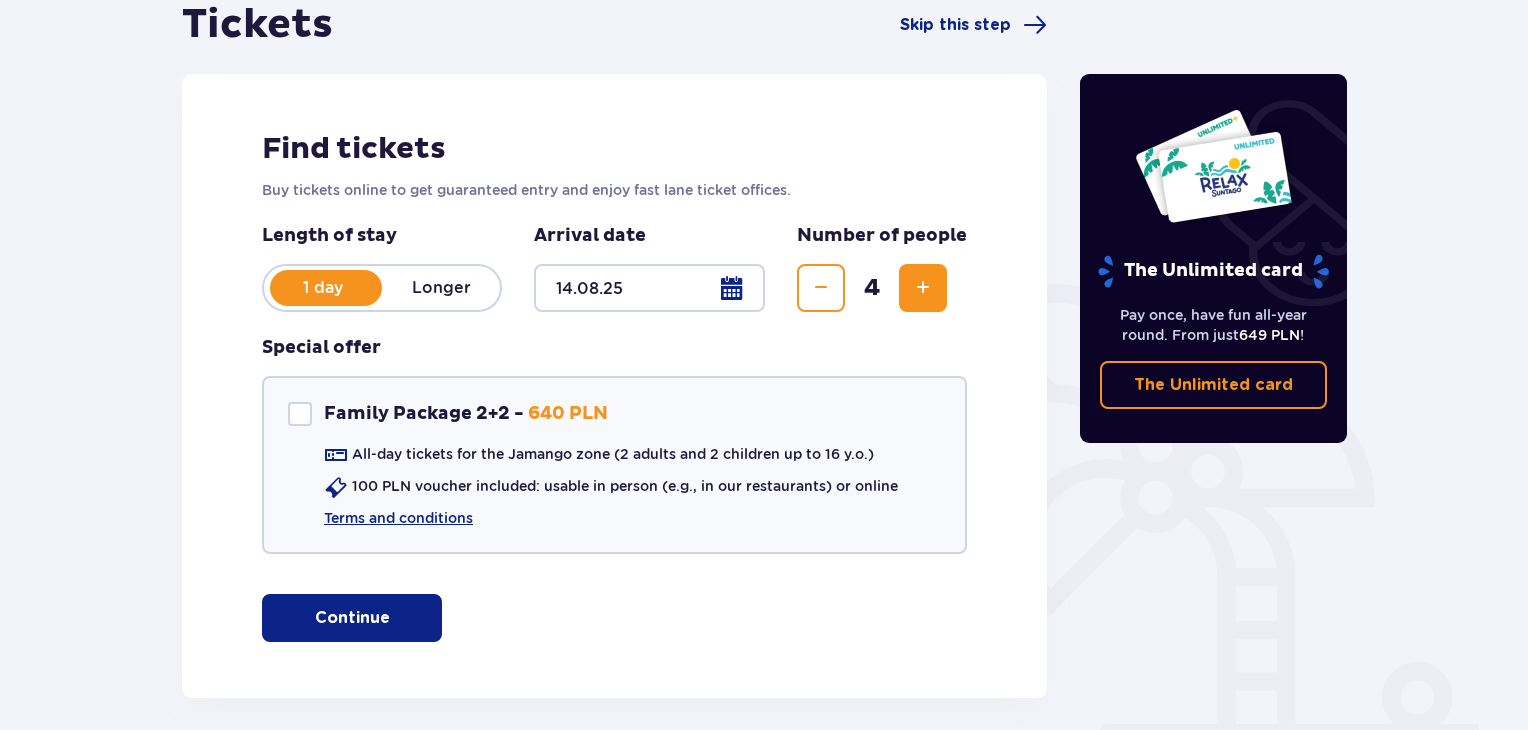 scroll, scrollTop: 300, scrollLeft: 0, axis: vertical 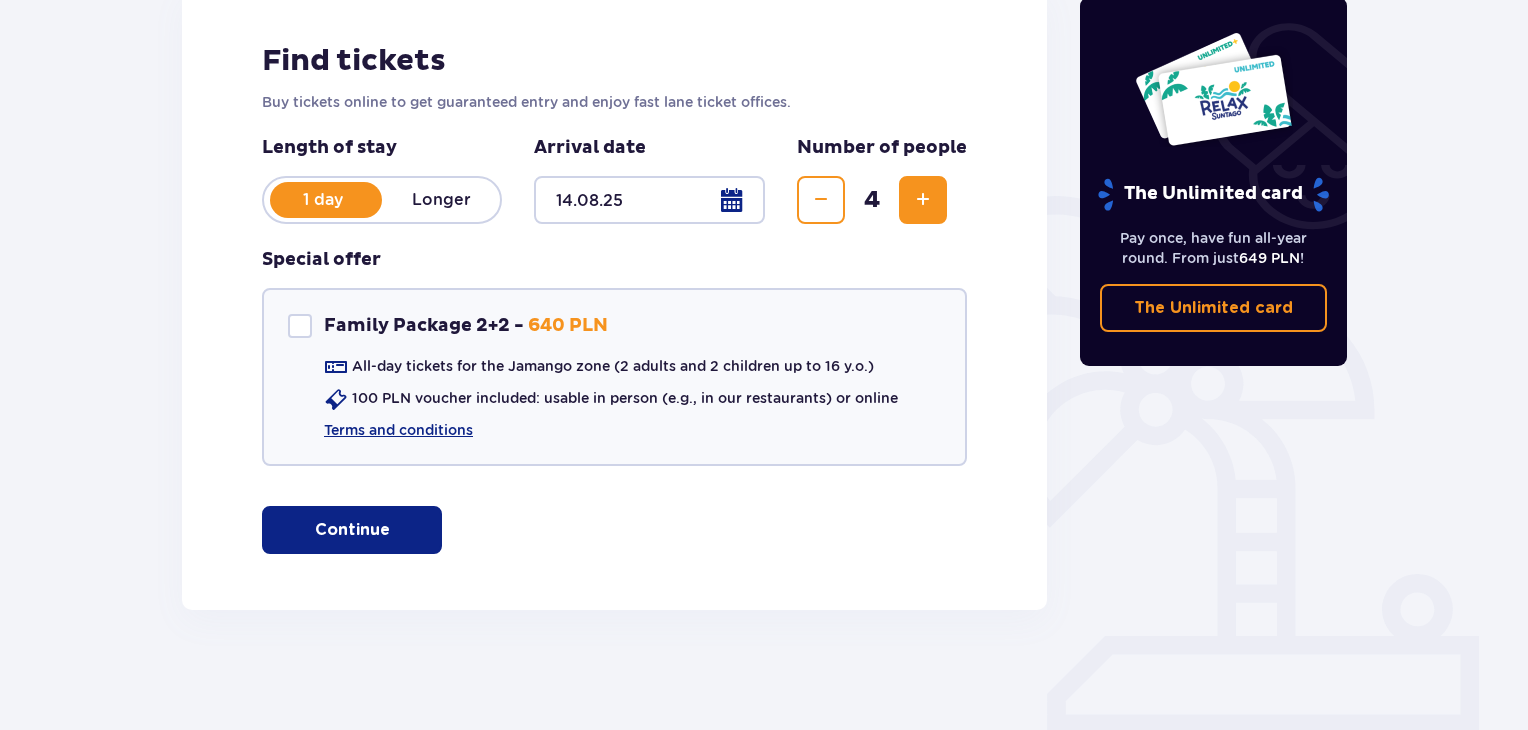 click at bounding box center (394, 530) 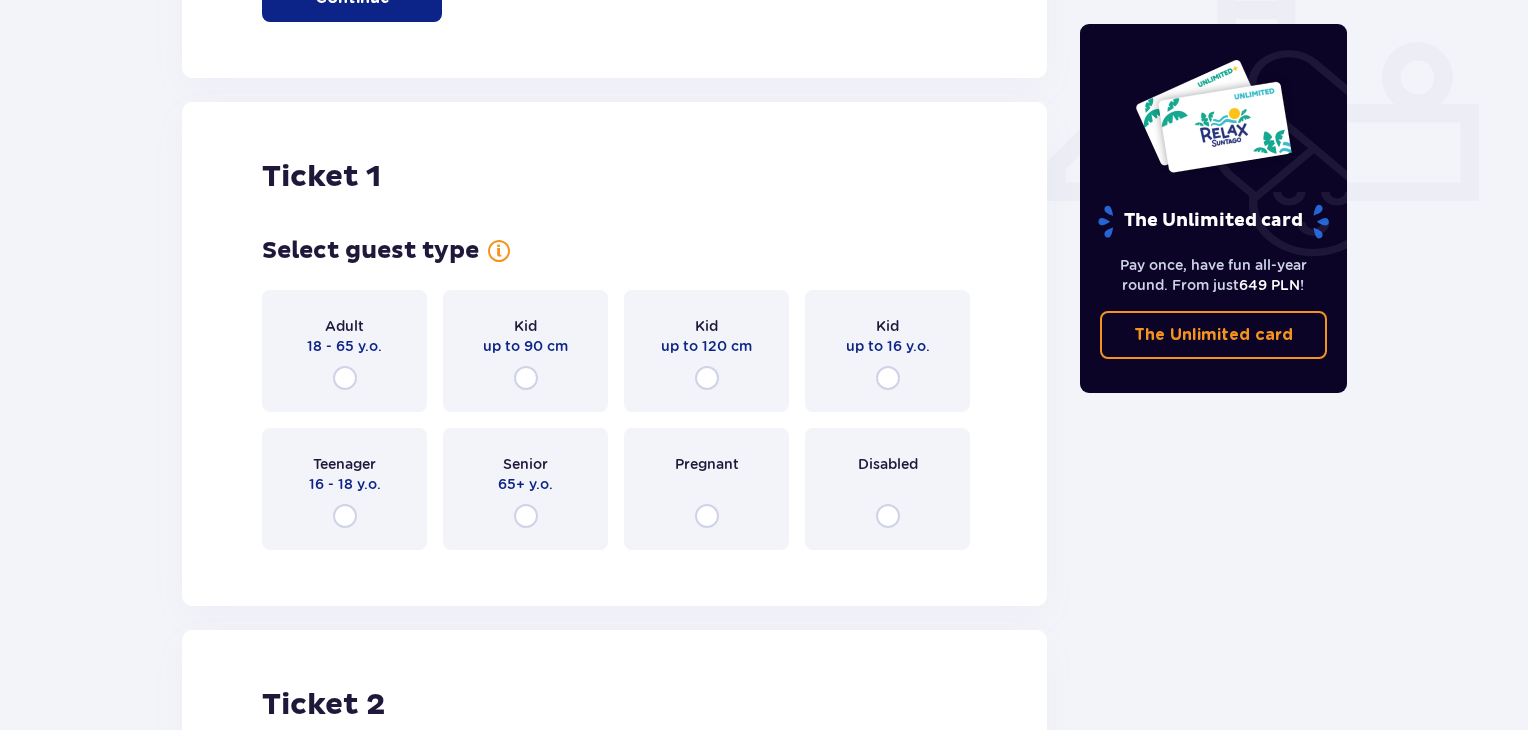 scroll, scrollTop: 908, scrollLeft: 0, axis: vertical 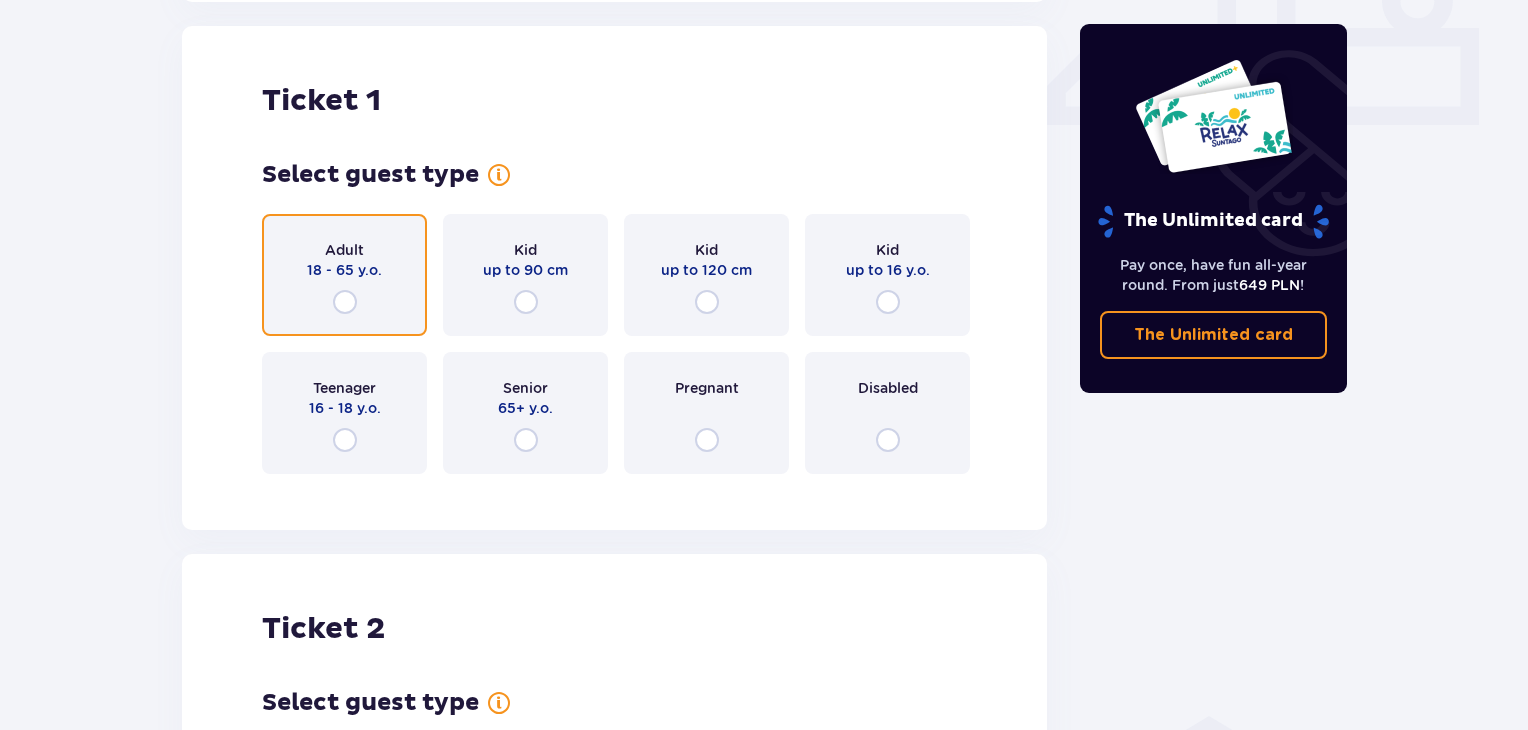 click at bounding box center [345, 302] 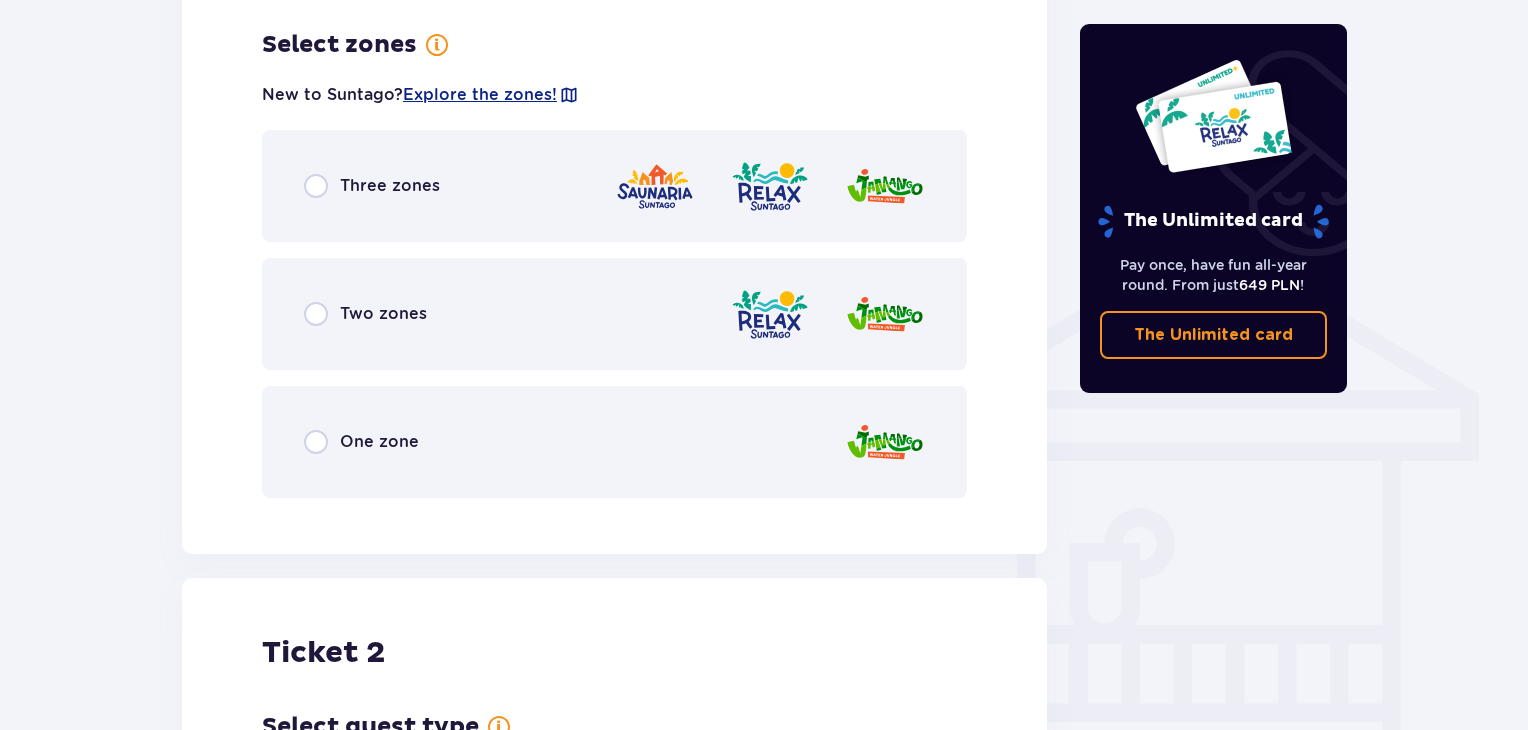 scroll, scrollTop: 1396, scrollLeft: 0, axis: vertical 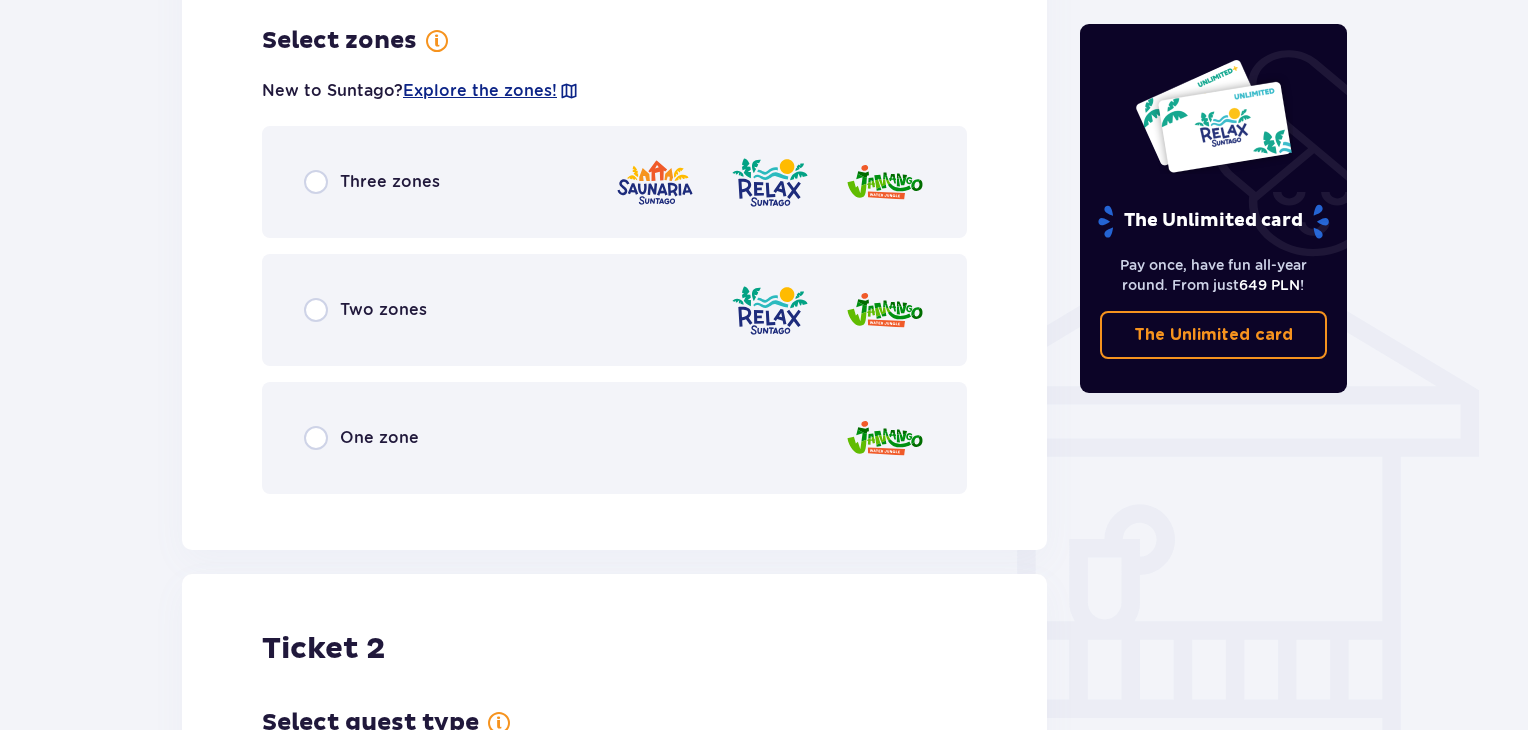click on "Three zones" at bounding box center [390, 182] 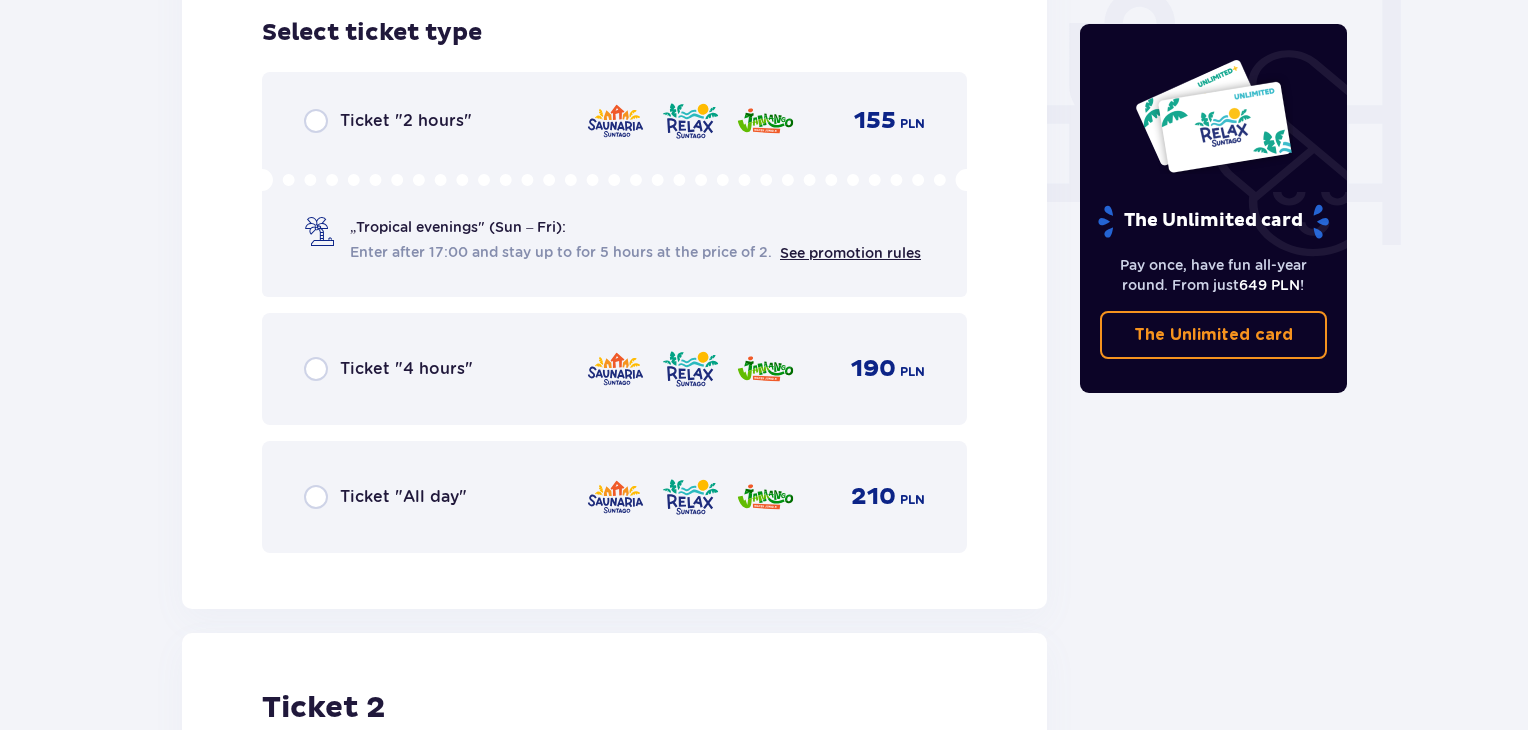scroll, scrollTop: 1927, scrollLeft: 0, axis: vertical 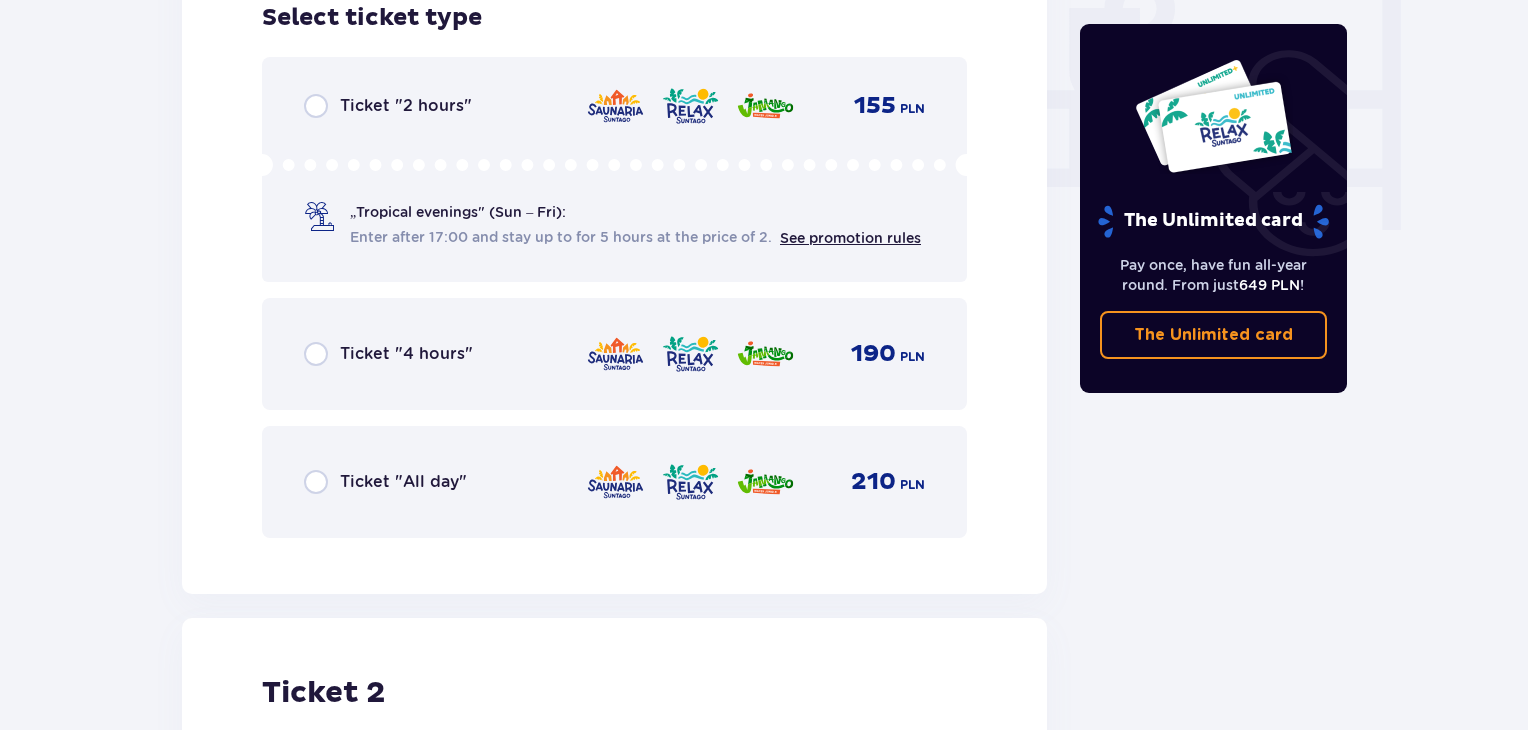 click on "Ticket "All day" 210 PLN" at bounding box center [614, 482] 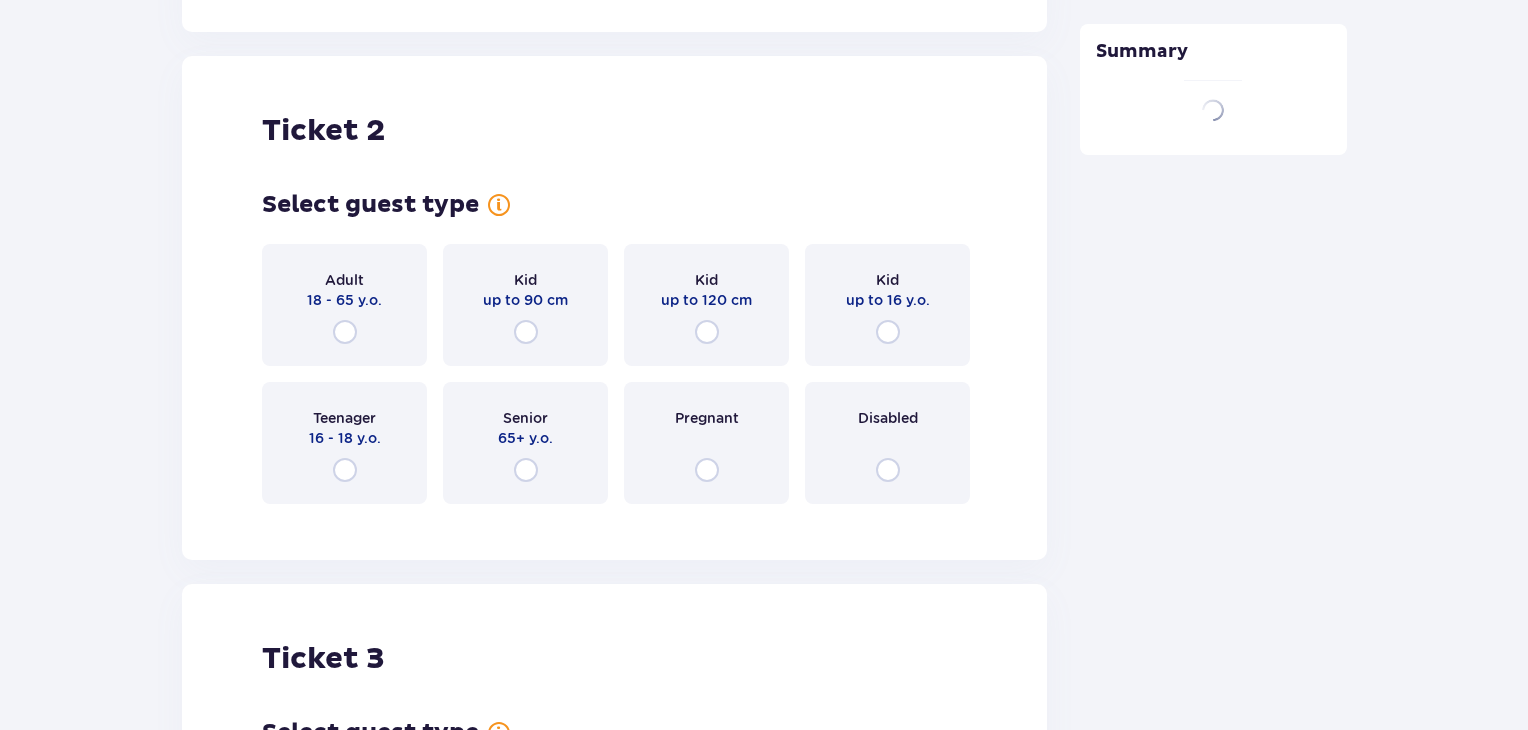 scroll, scrollTop: 2519, scrollLeft: 0, axis: vertical 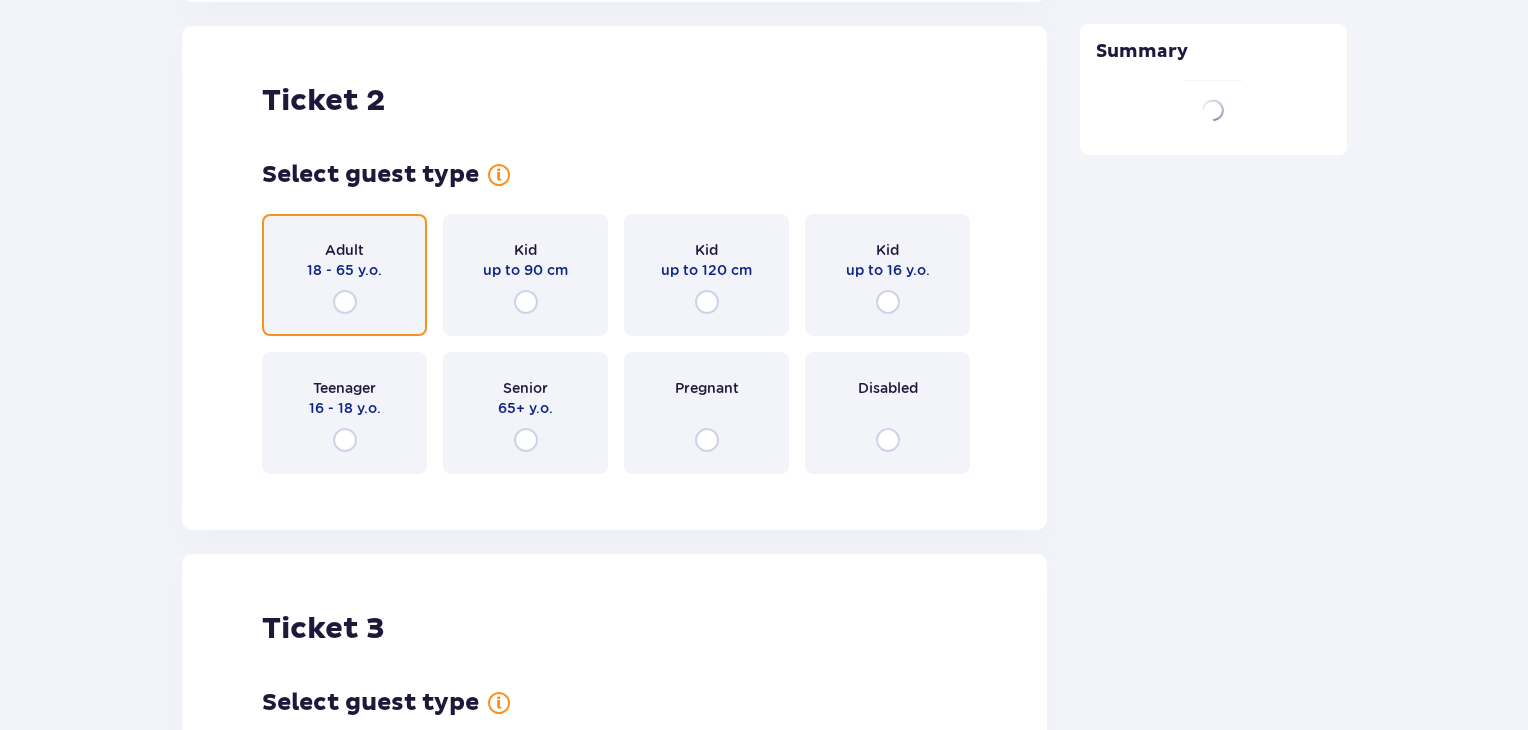 click at bounding box center [345, 302] 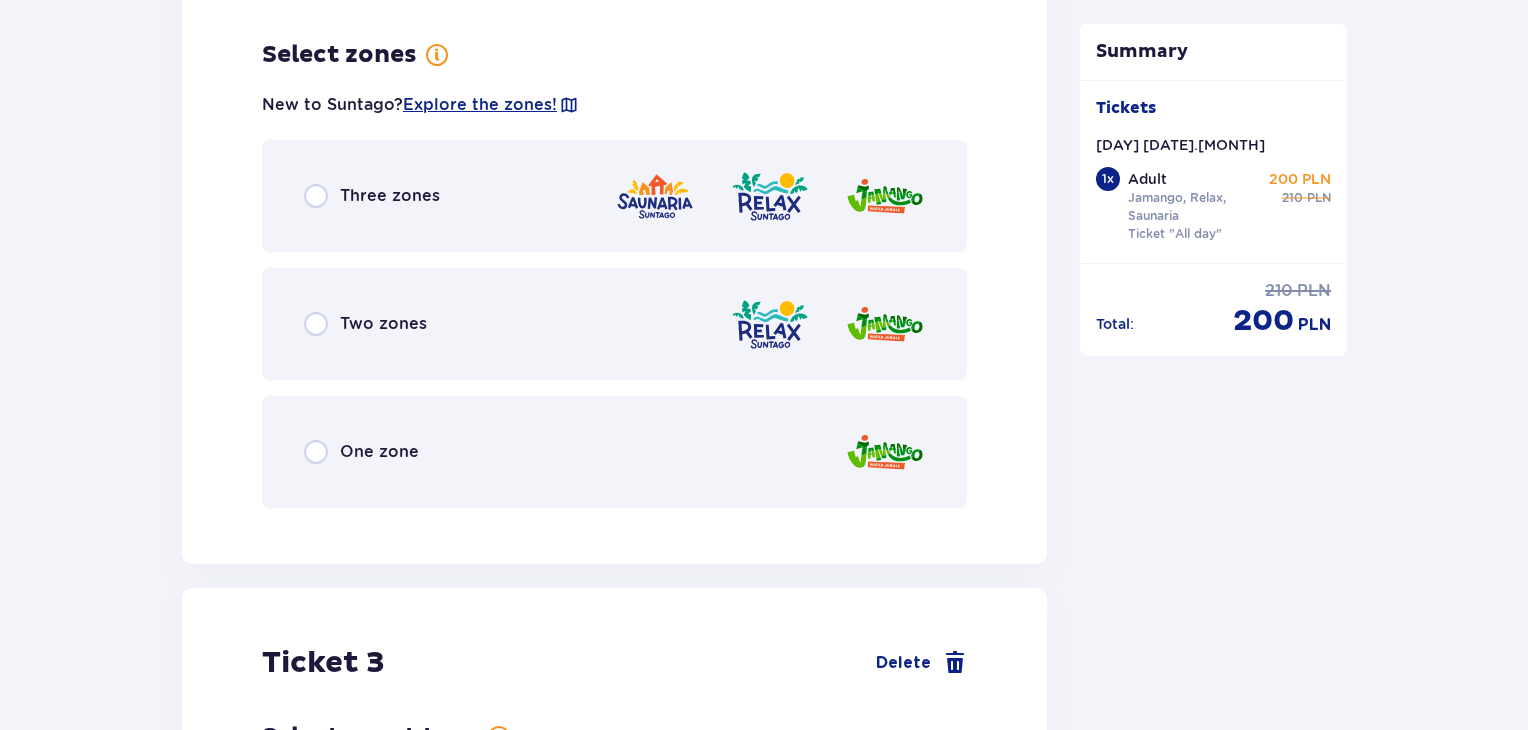 scroll, scrollTop: 3007, scrollLeft: 0, axis: vertical 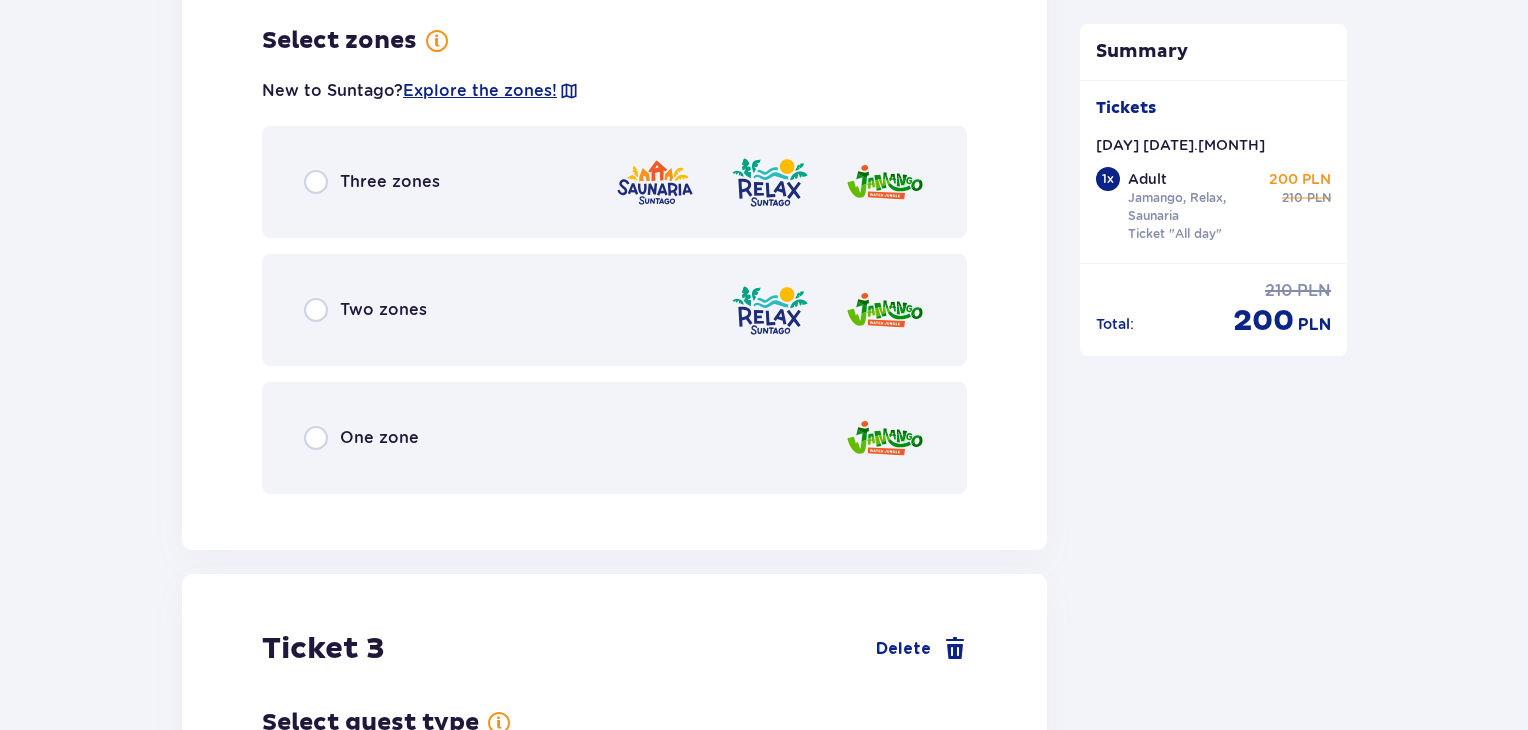 click on "Three zones" at bounding box center [614, 182] 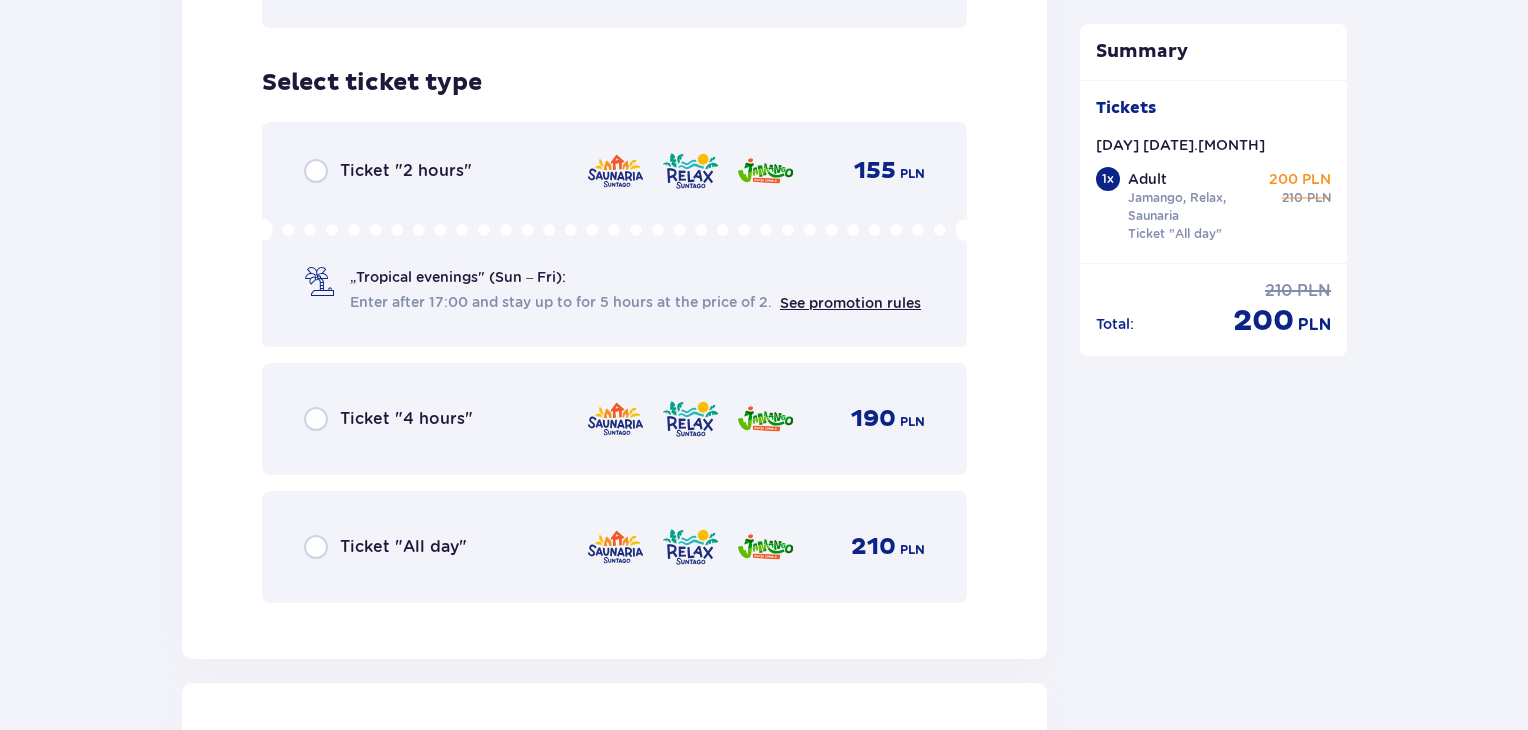 scroll, scrollTop: 3515, scrollLeft: 0, axis: vertical 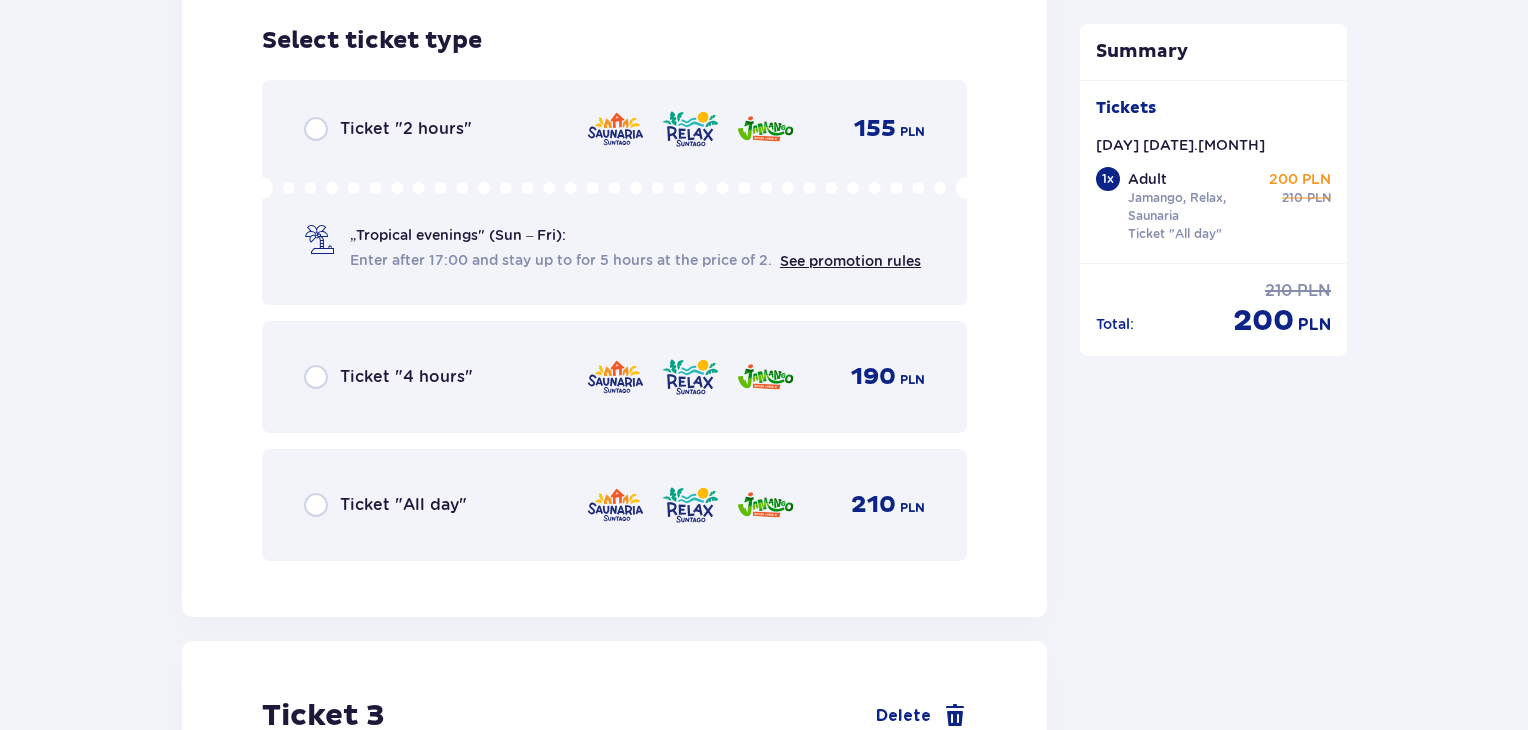 click on "Ticket "All day"" at bounding box center (403, 505) 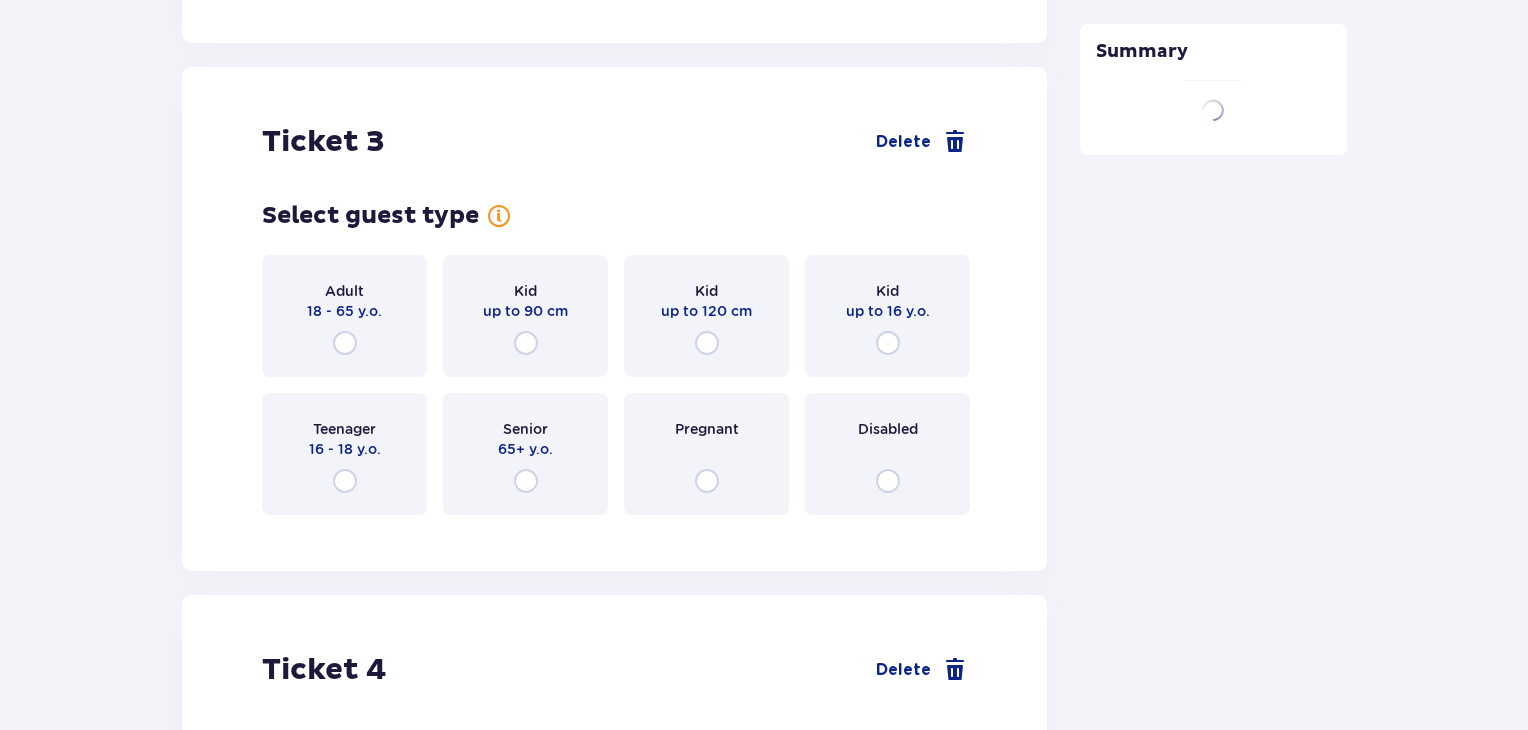 scroll, scrollTop: 4112, scrollLeft: 0, axis: vertical 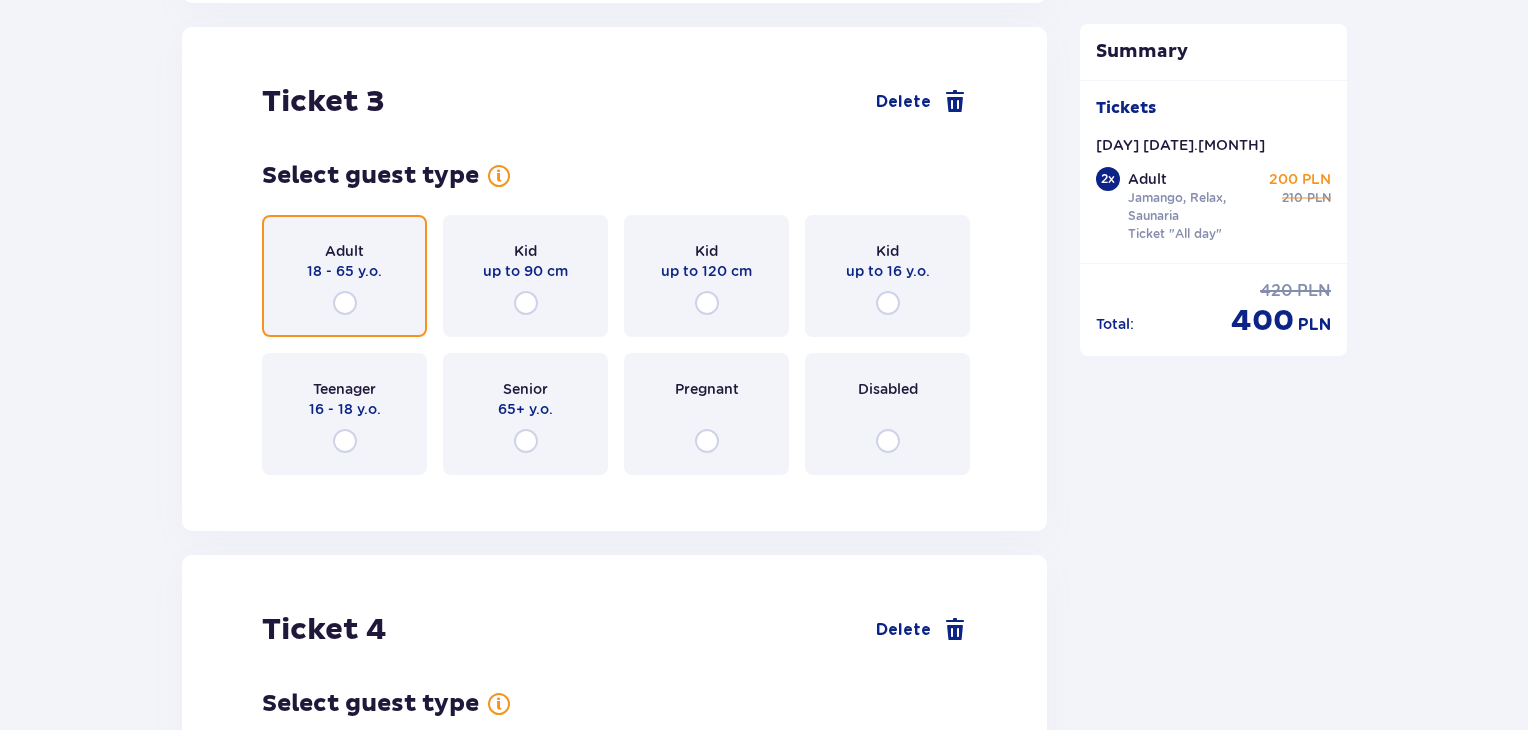 click at bounding box center [345, 303] 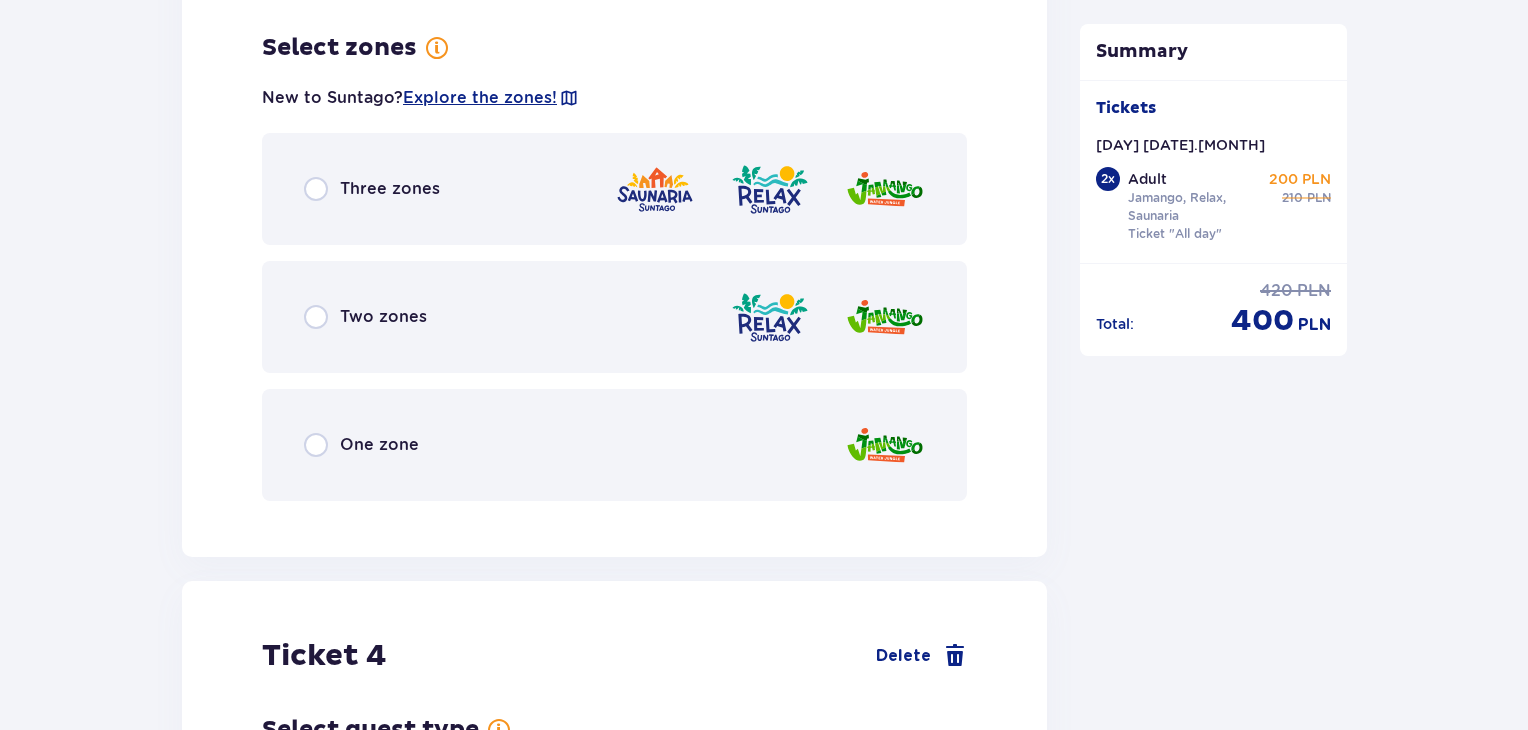 scroll, scrollTop: 4617, scrollLeft: 0, axis: vertical 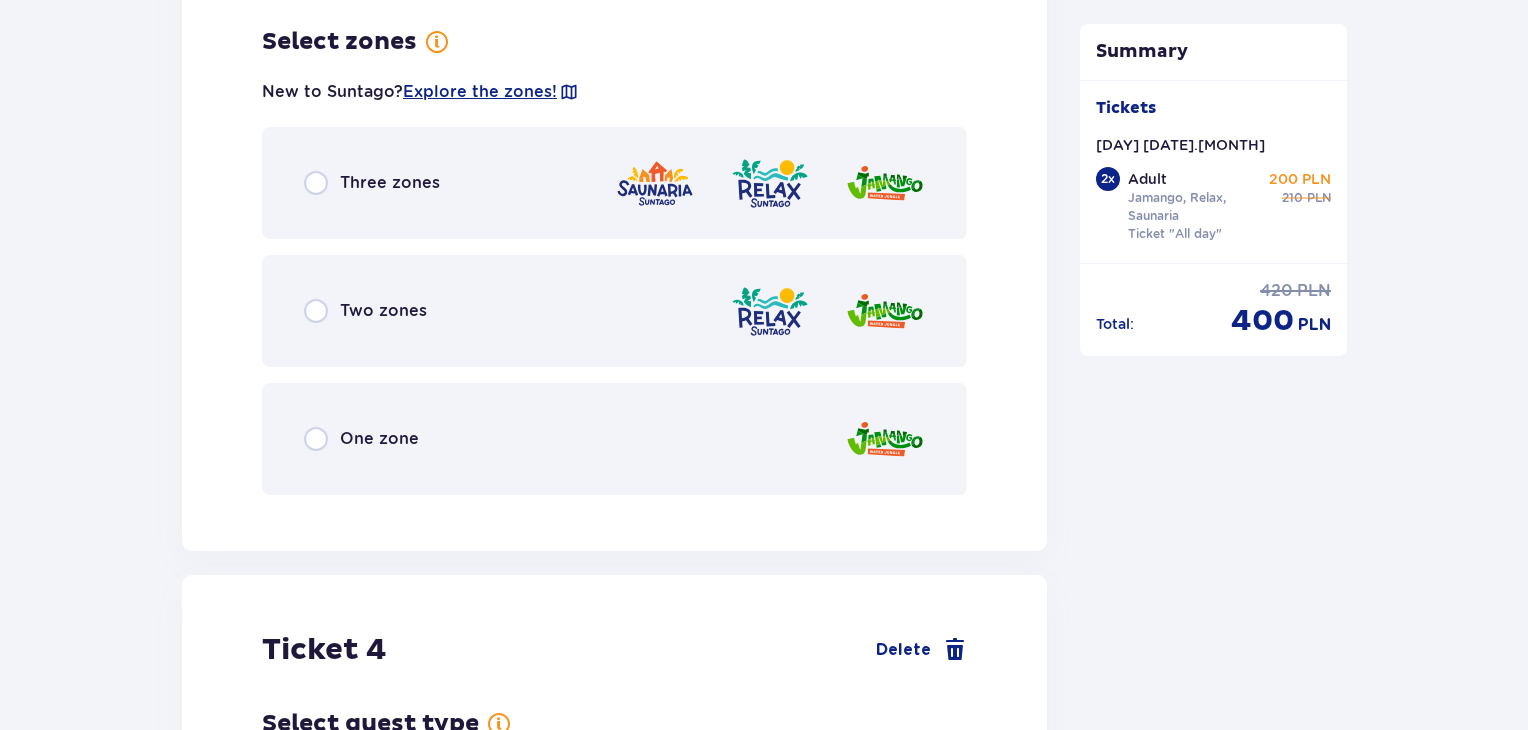 click on "Three zones" at bounding box center (614, 183) 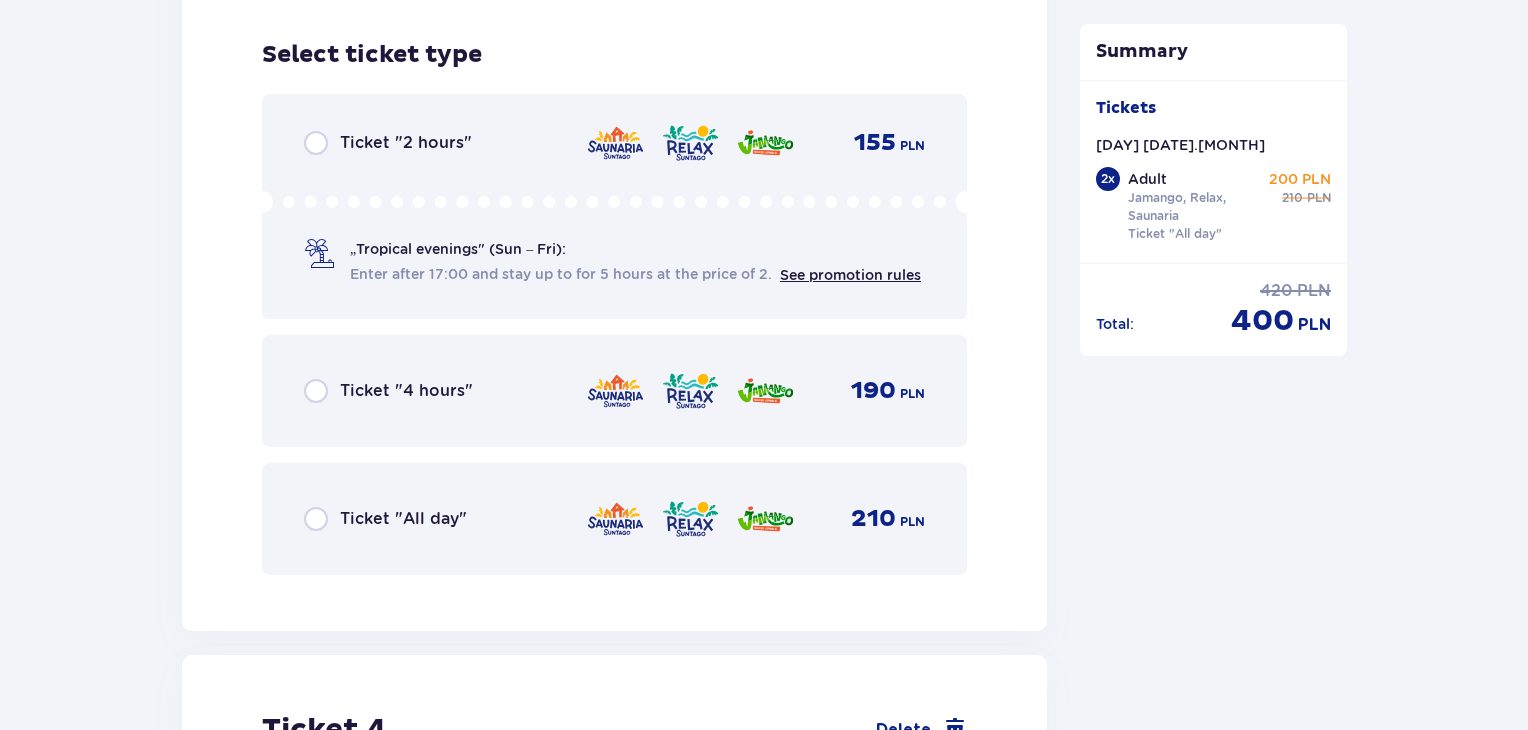 scroll, scrollTop: 5125, scrollLeft: 0, axis: vertical 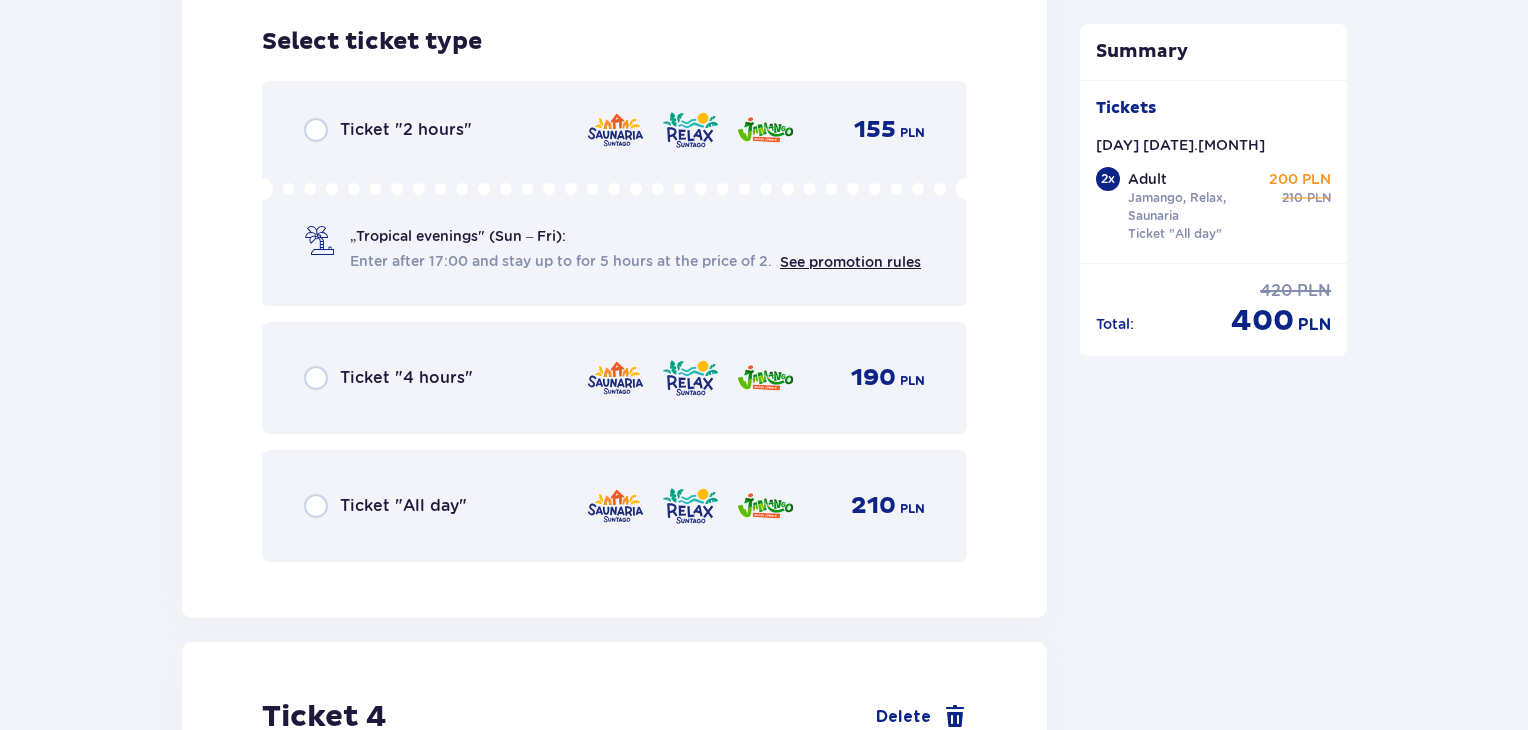 click on "Ticket "All day"" at bounding box center [403, 506] 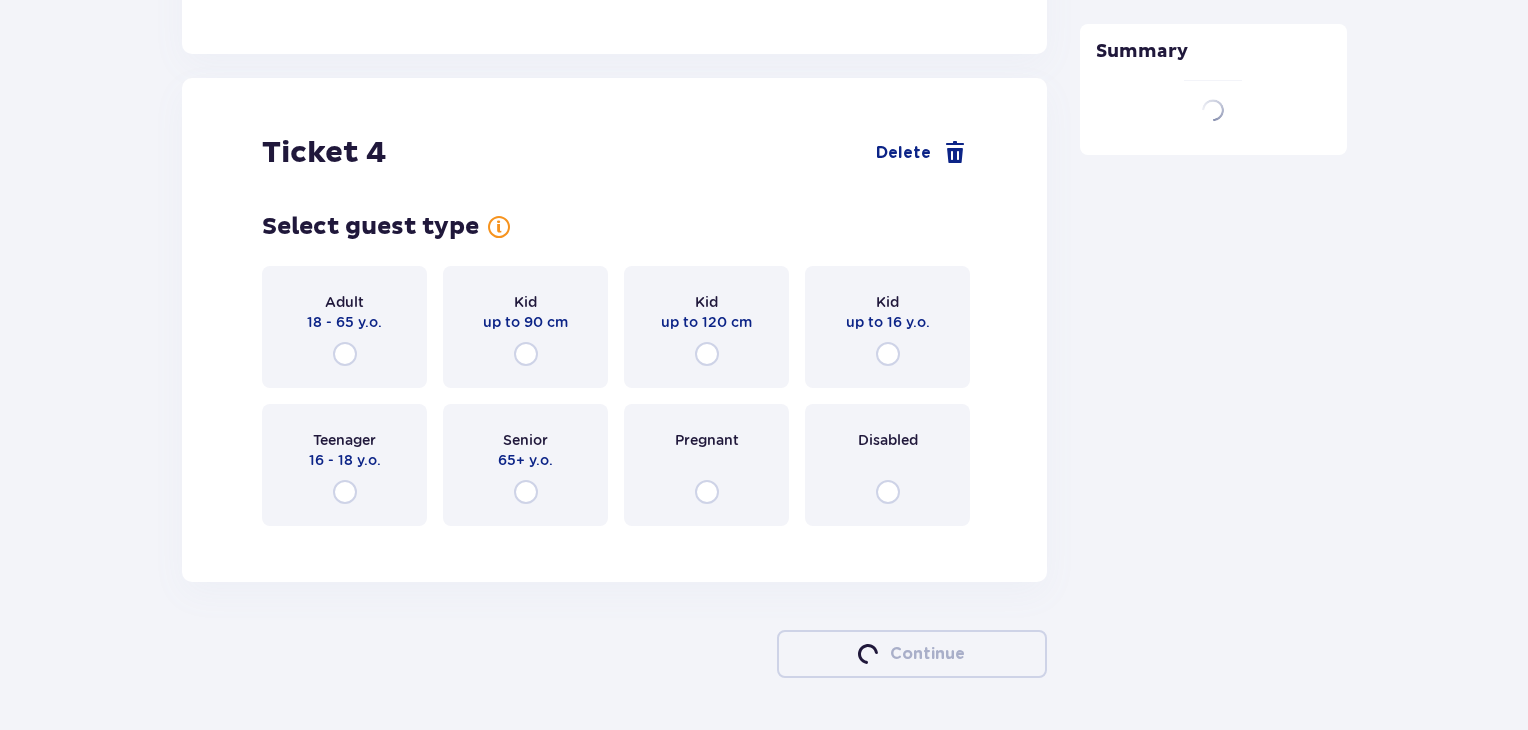 scroll, scrollTop: 5732, scrollLeft: 0, axis: vertical 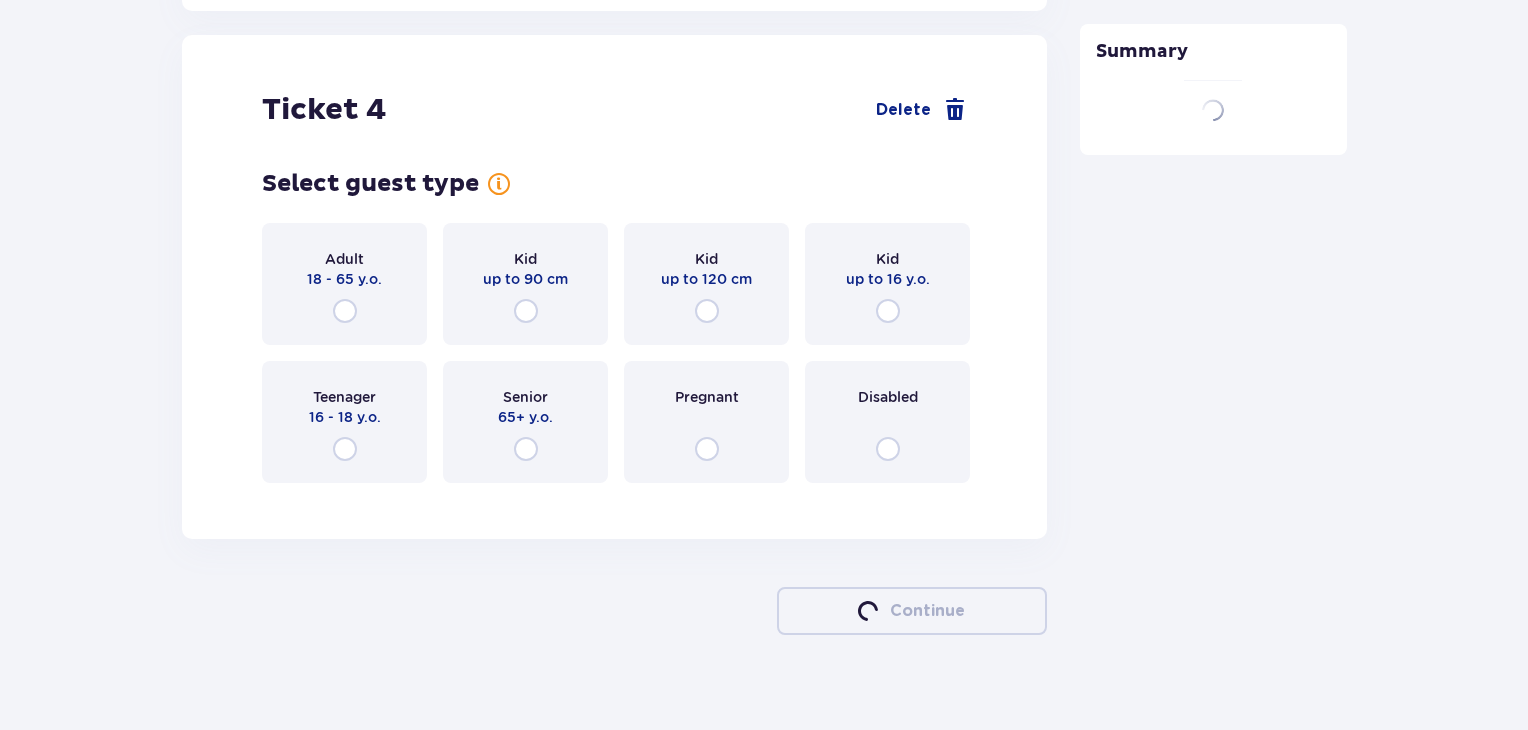 click at bounding box center (345, 311) 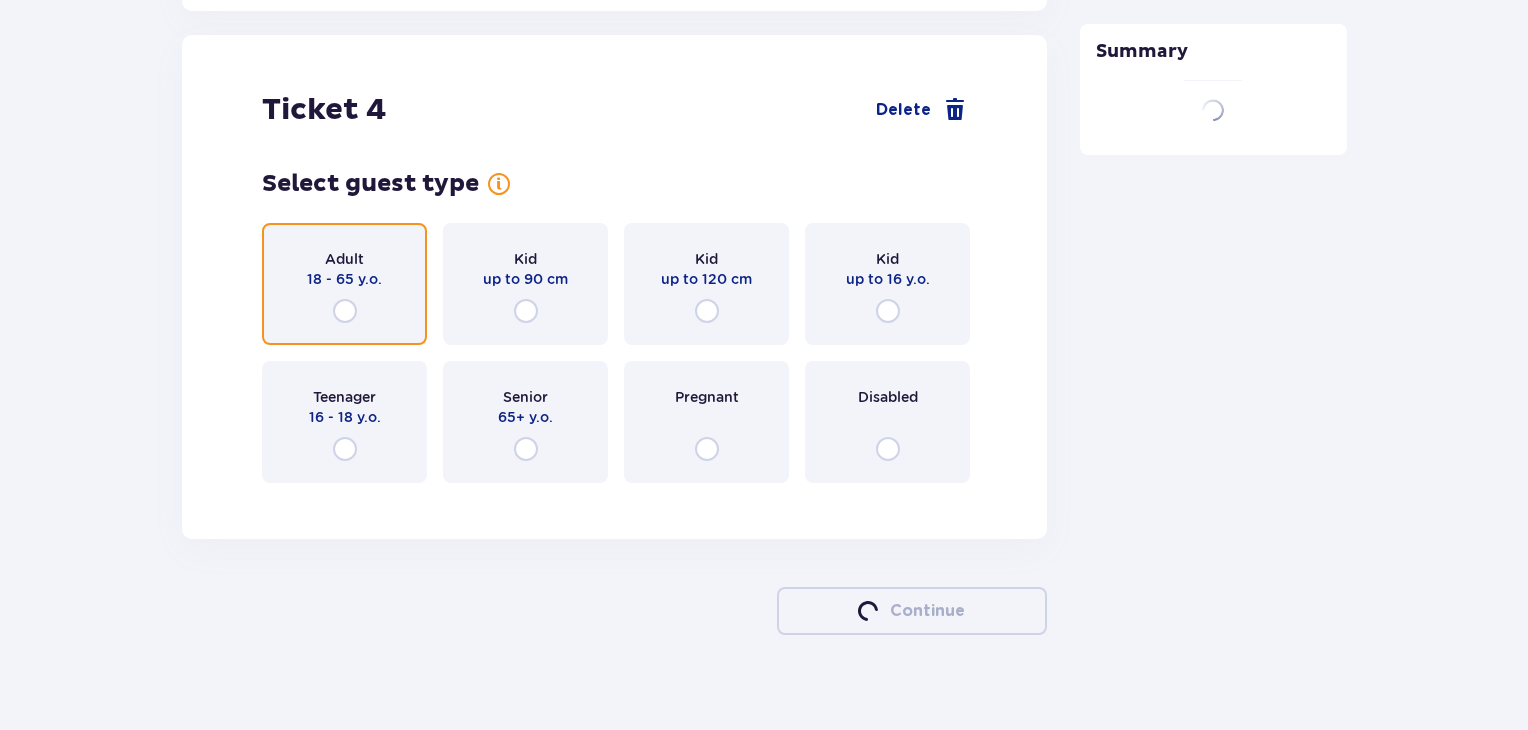 radio on "true" 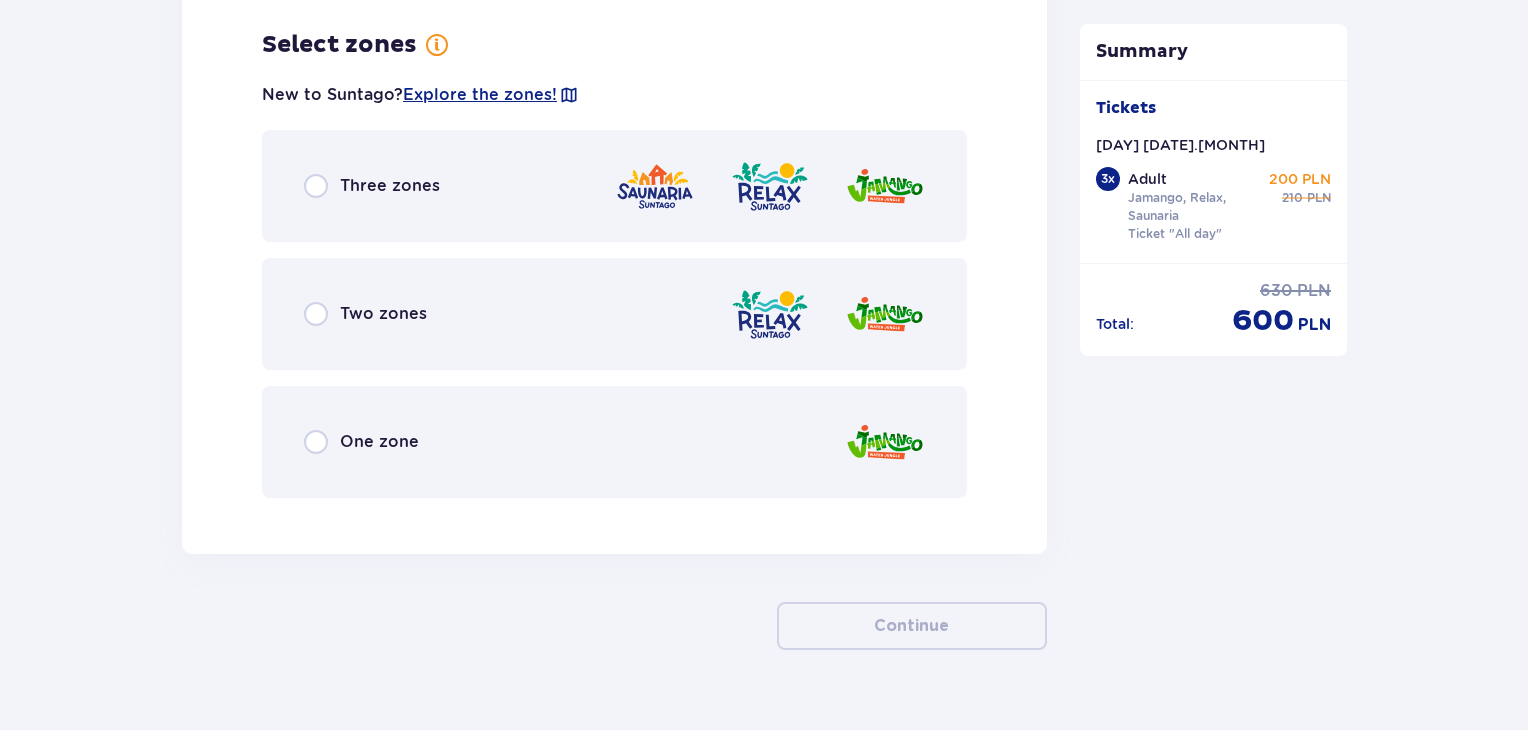 scroll, scrollTop: 6227, scrollLeft: 0, axis: vertical 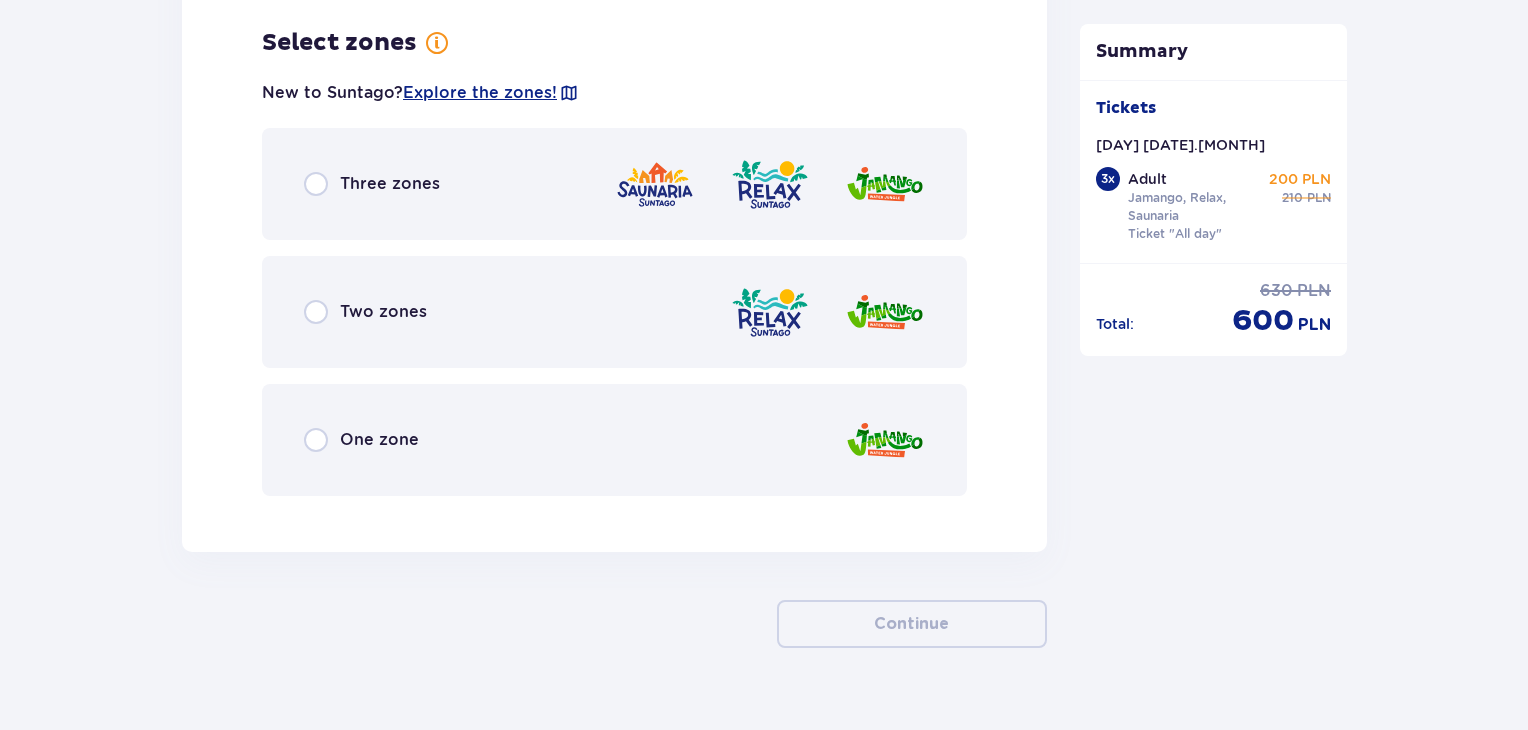 click on "Three zones" at bounding box center (390, 184) 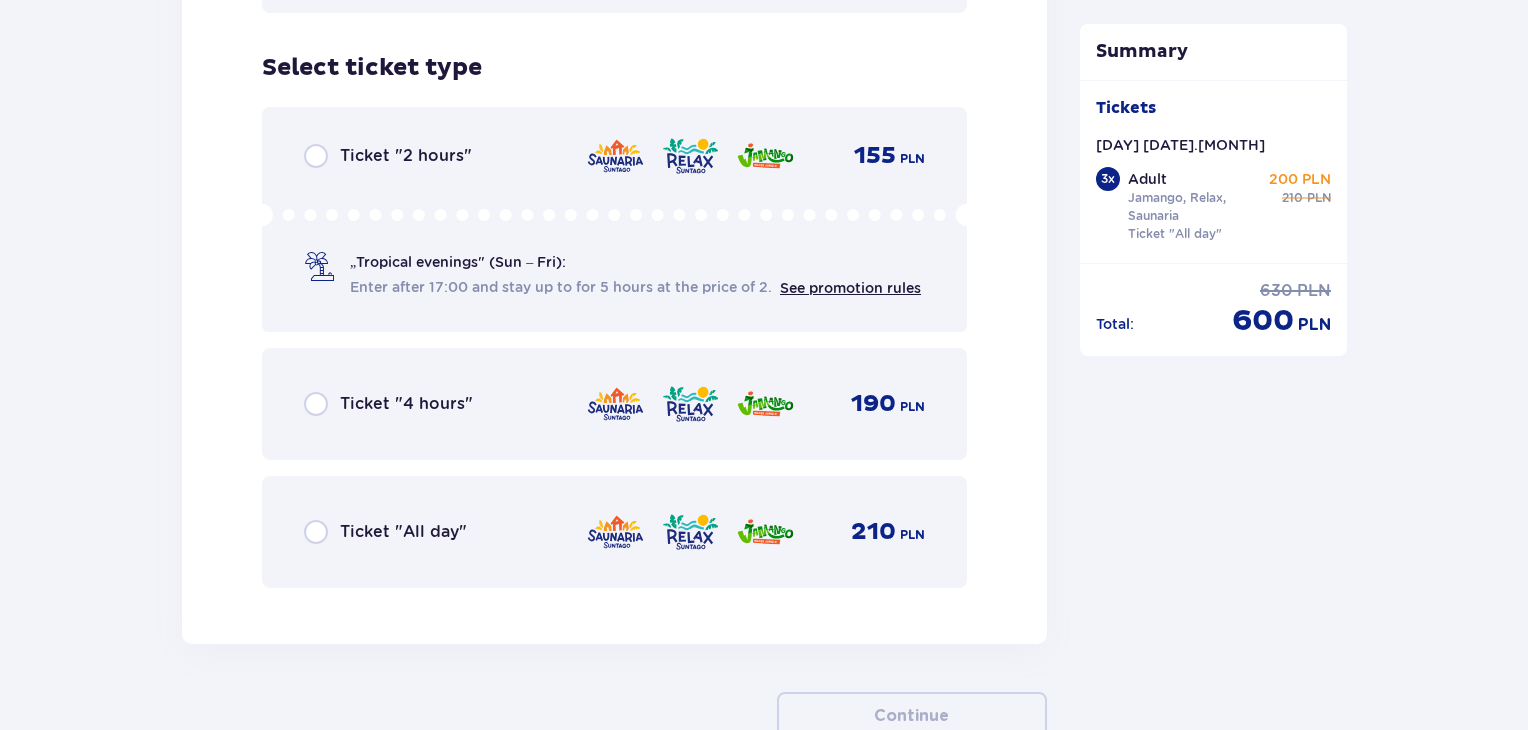 scroll, scrollTop: 6735, scrollLeft: 0, axis: vertical 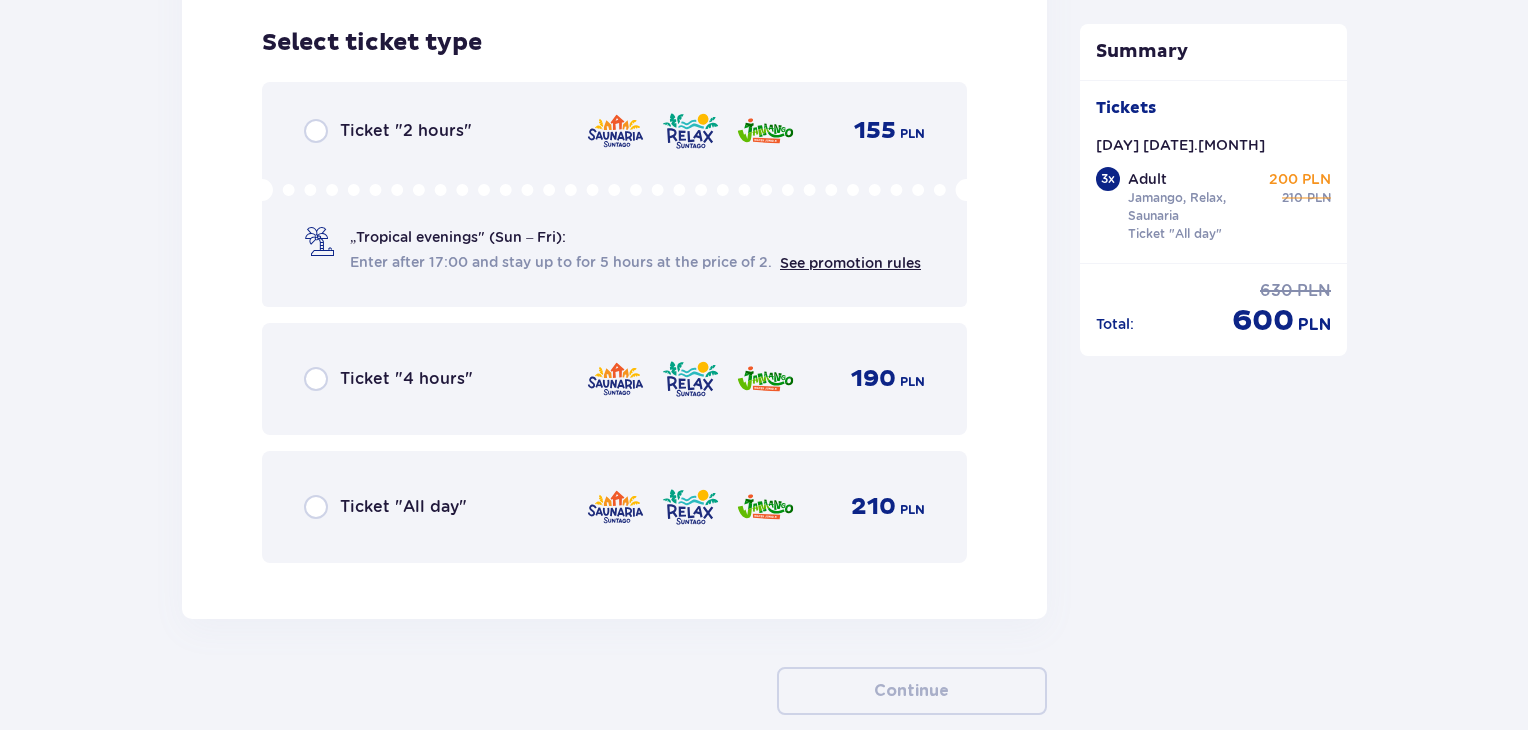 click on "Ticket "All day" 210 PLN" at bounding box center [614, 507] 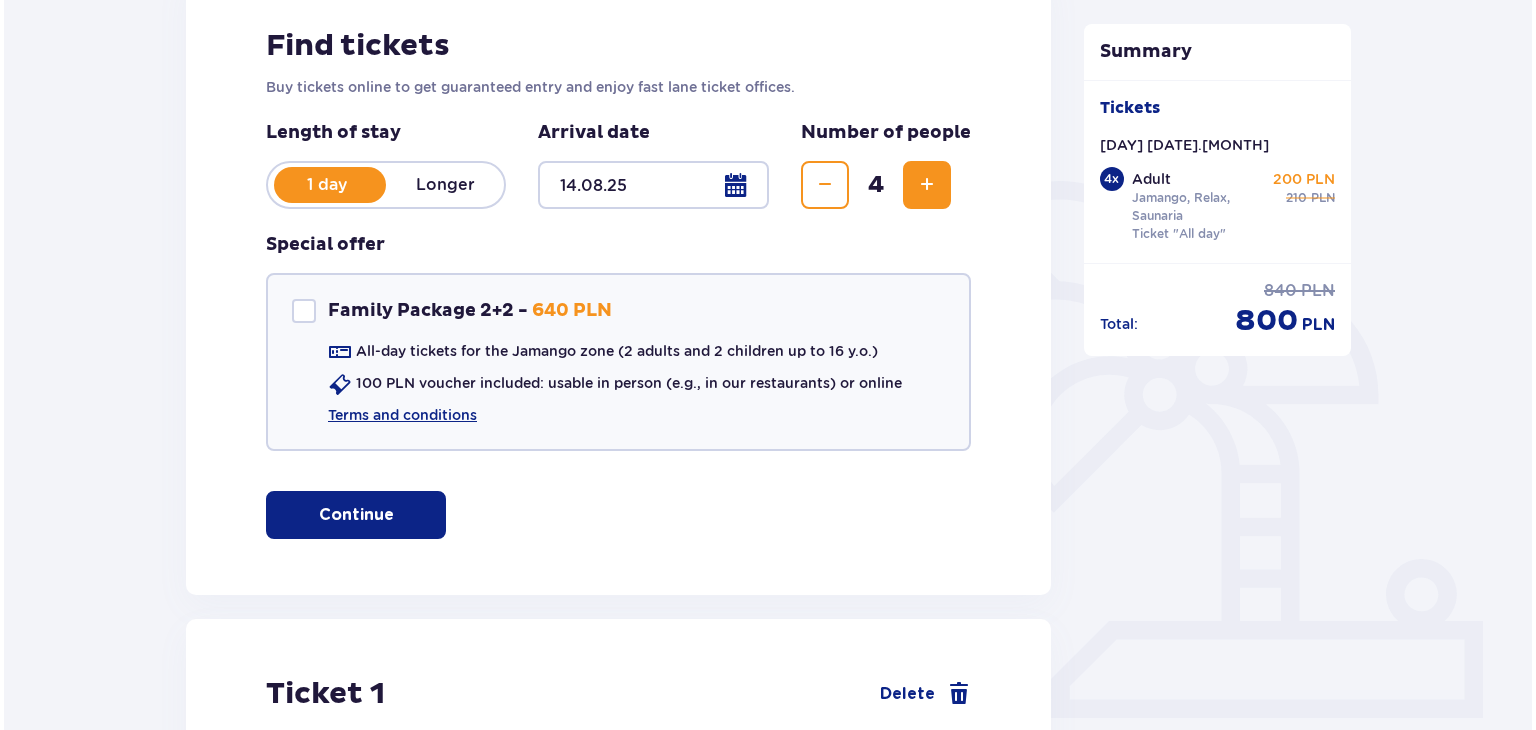 scroll, scrollTop: 289, scrollLeft: 0, axis: vertical 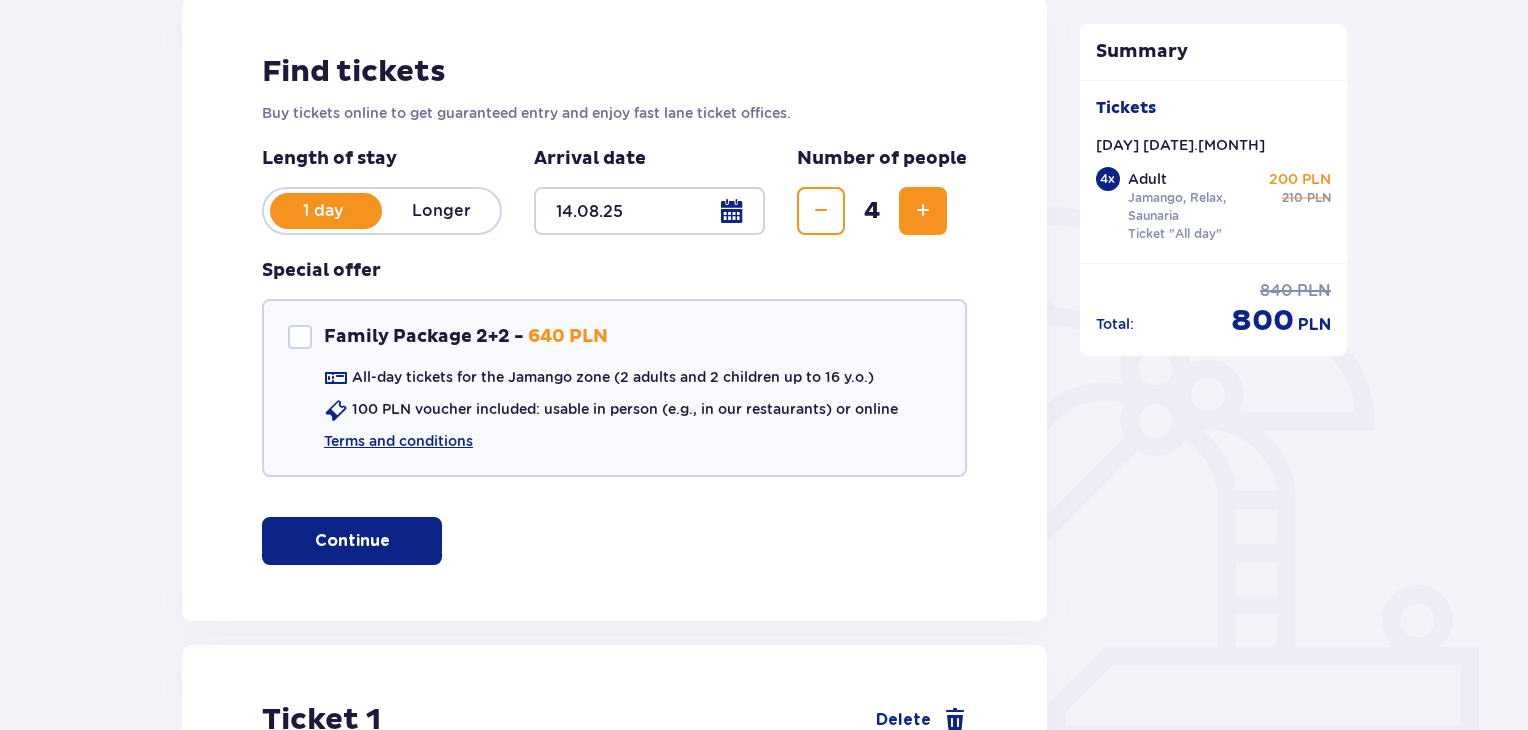 click at bounding box center (649, 211) 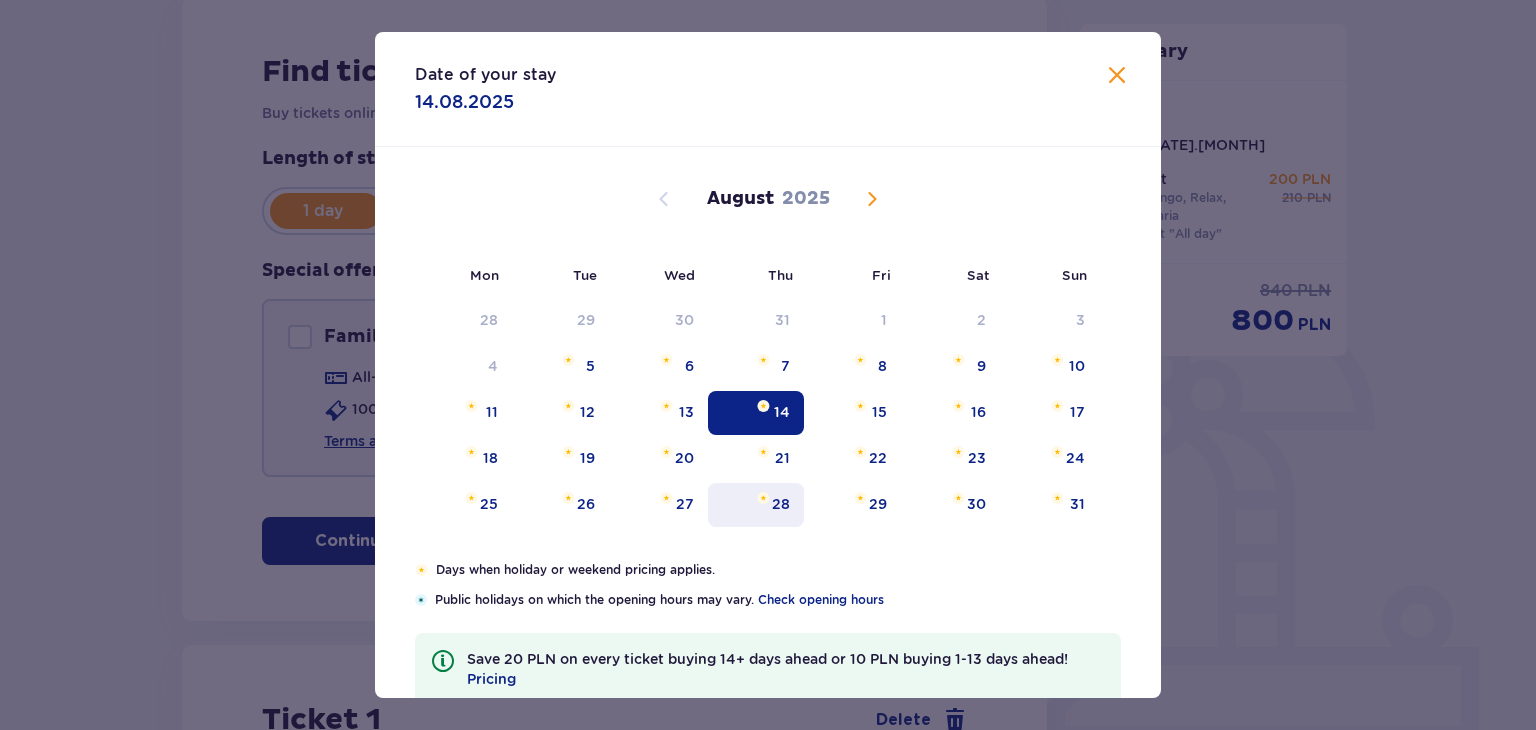 click on "28" at bounding box center (781, 504) 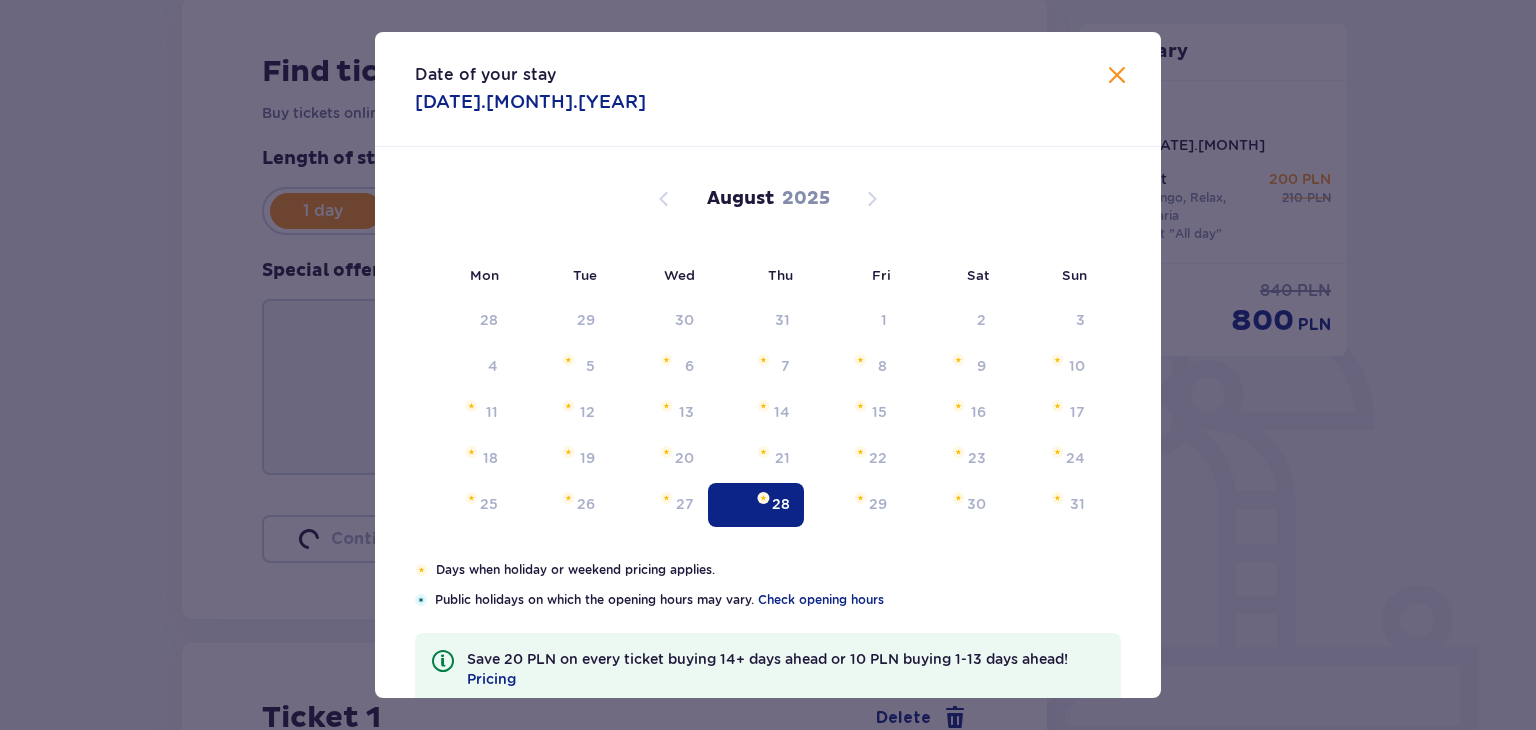 type on "[DATE].[MONTH].[YEAR]" 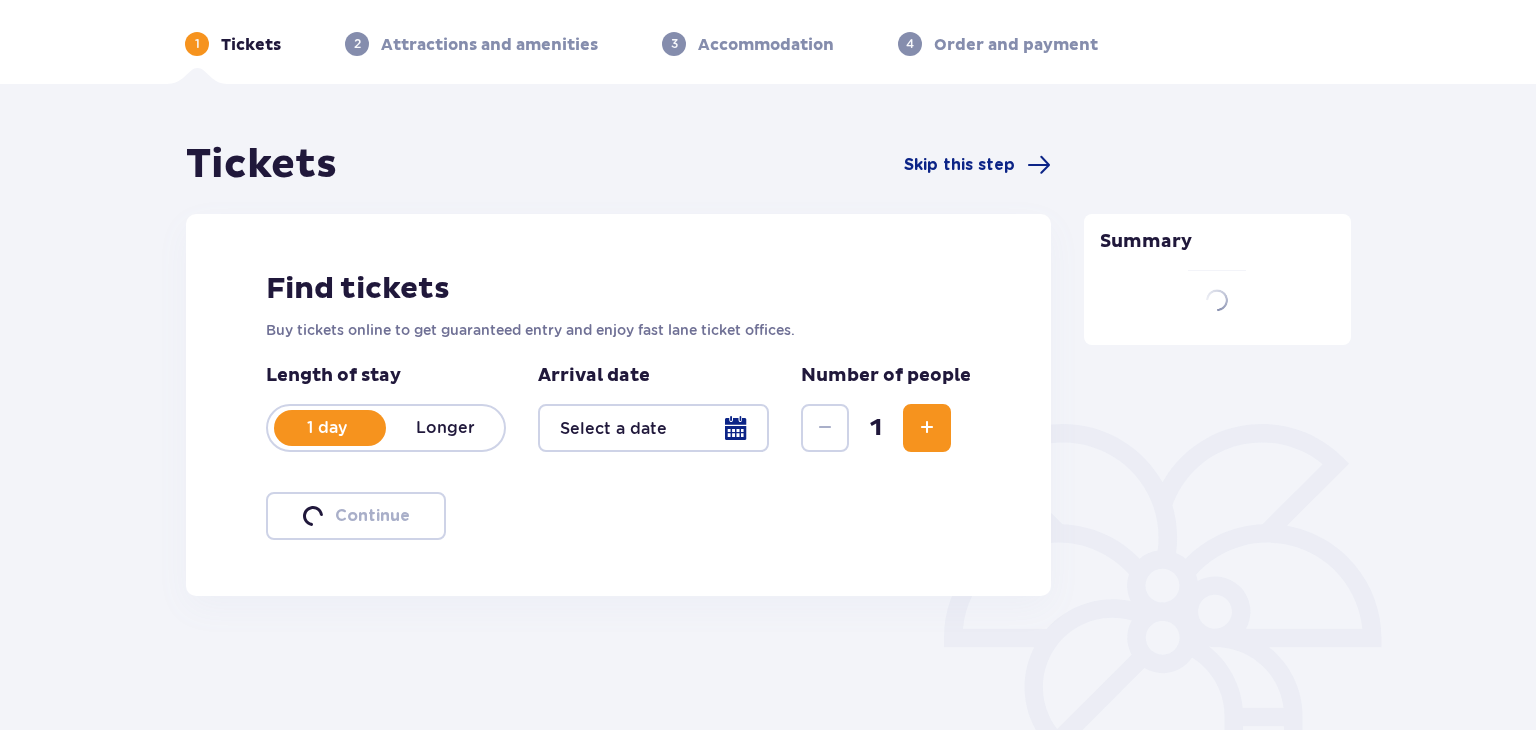 scroll, scrollTop: 72, scrollLeft: 0, axis: vertical 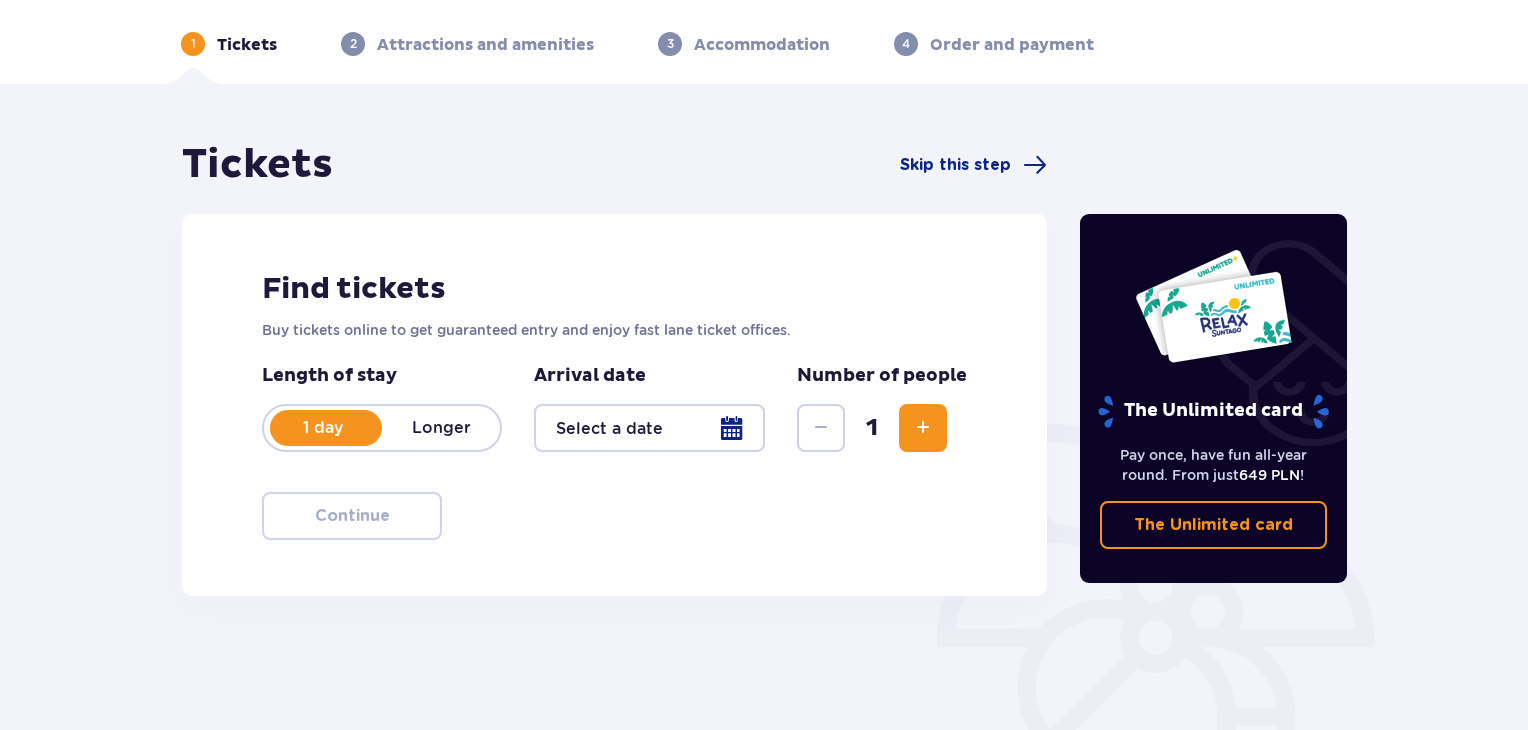 click at bounding box center (923, 428) 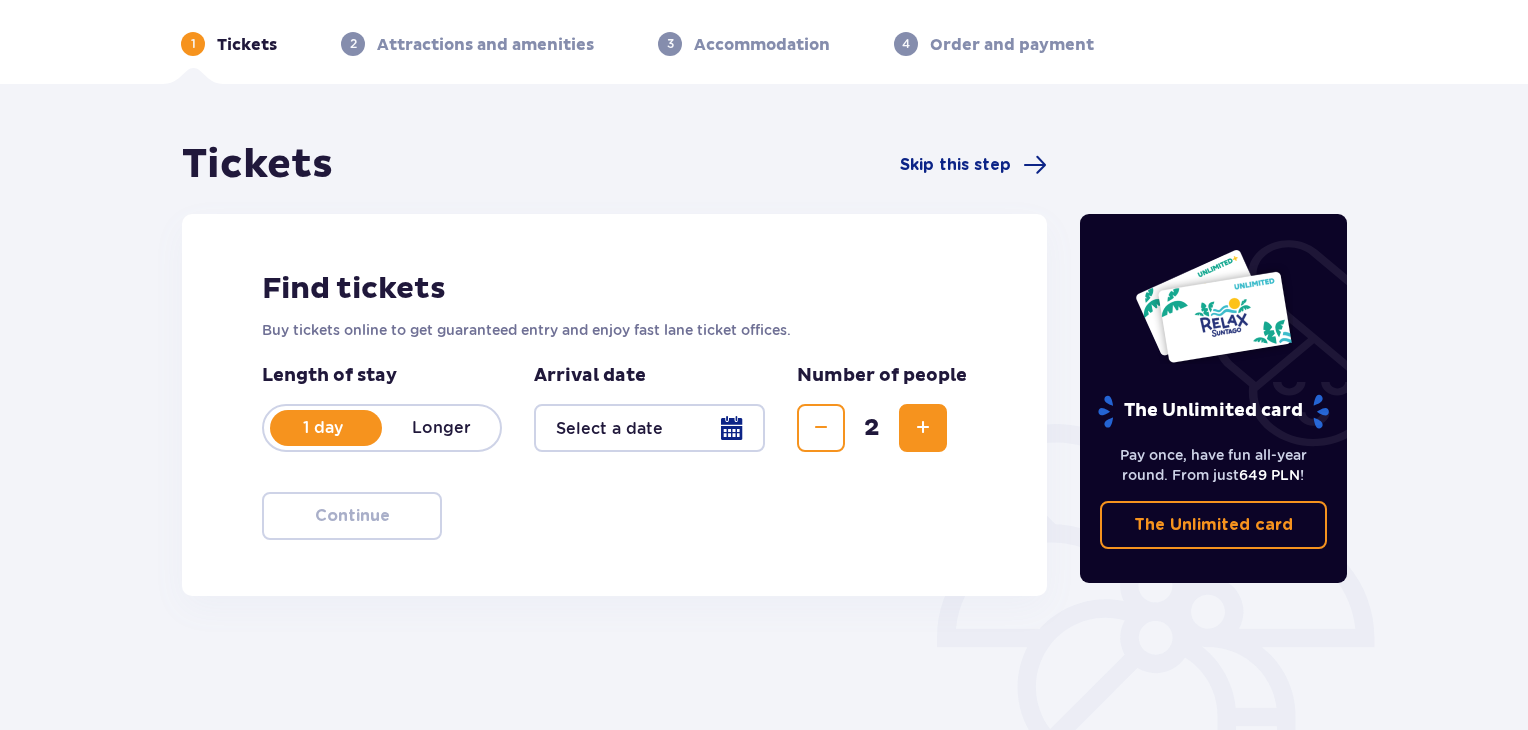 click at bounding box center (923, 428) 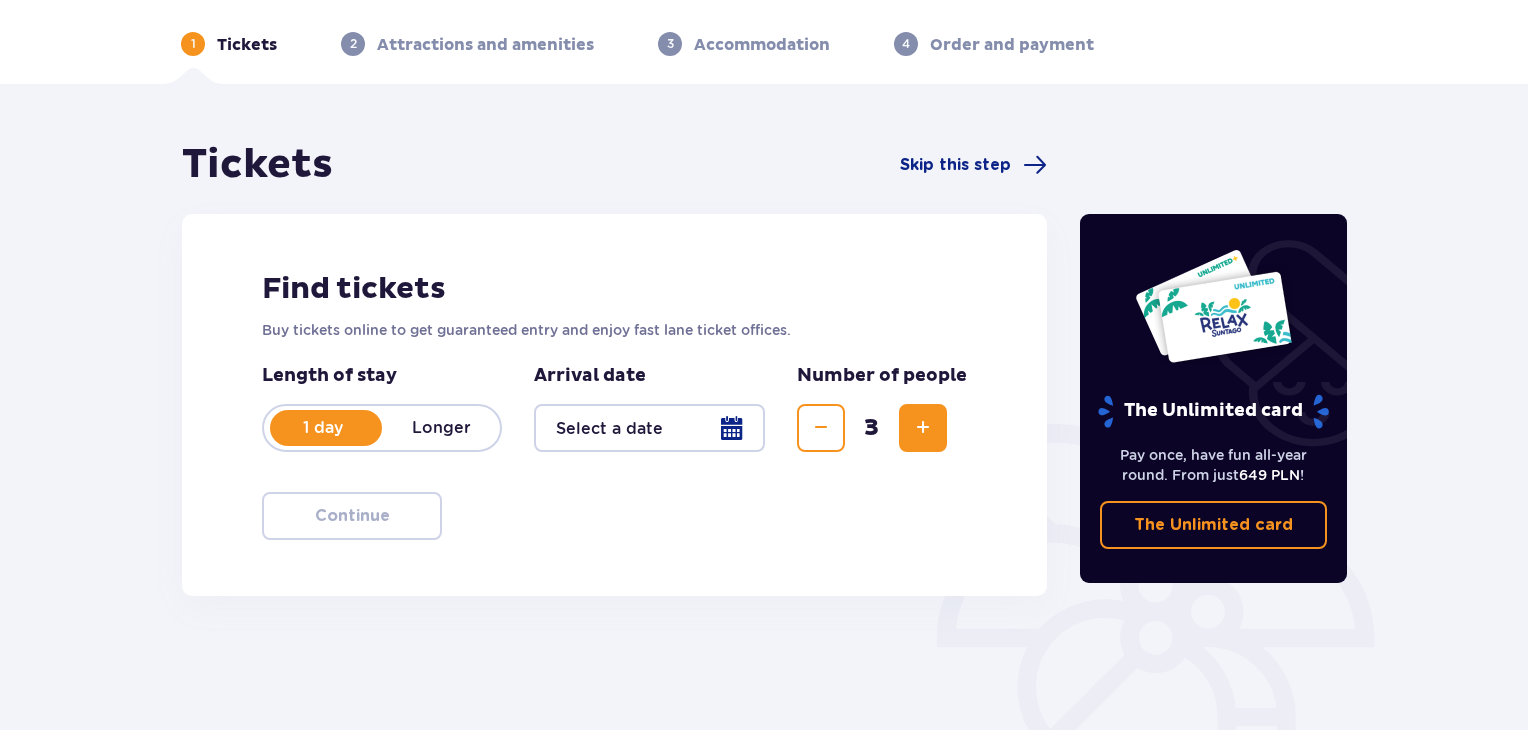 click at bounding box center [923, 428] 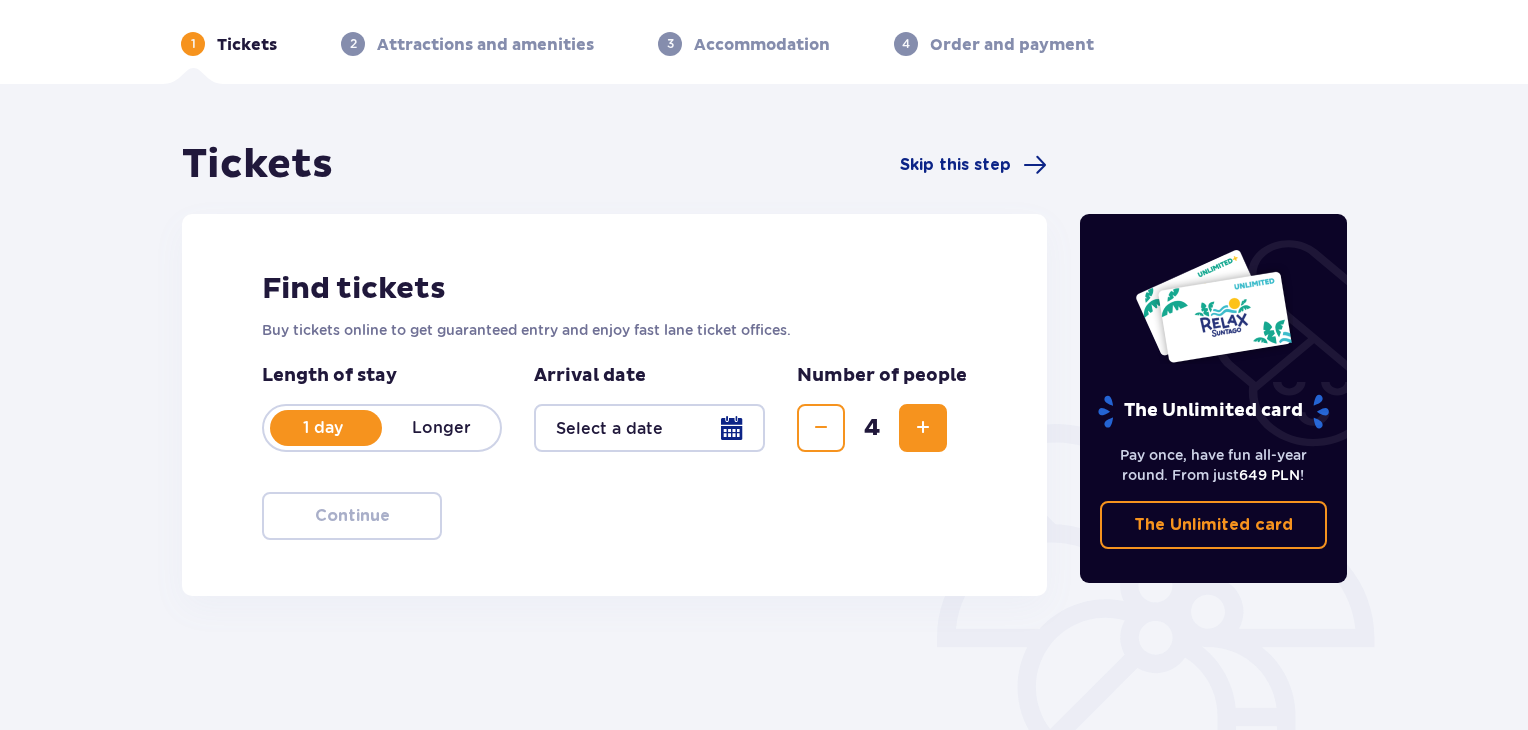 click at bounding box center (649, 428) 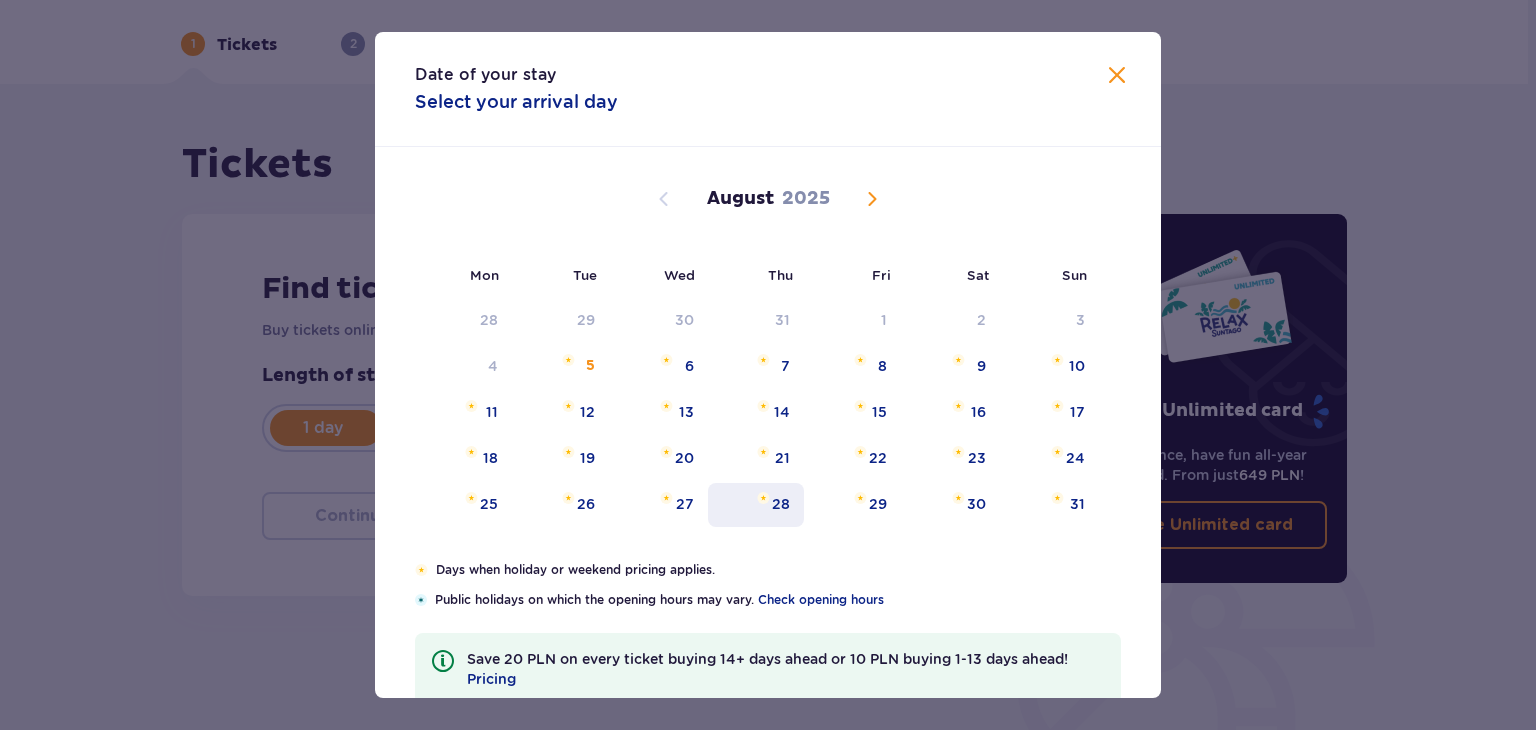 click on "28" at bounding box center [756, 505] 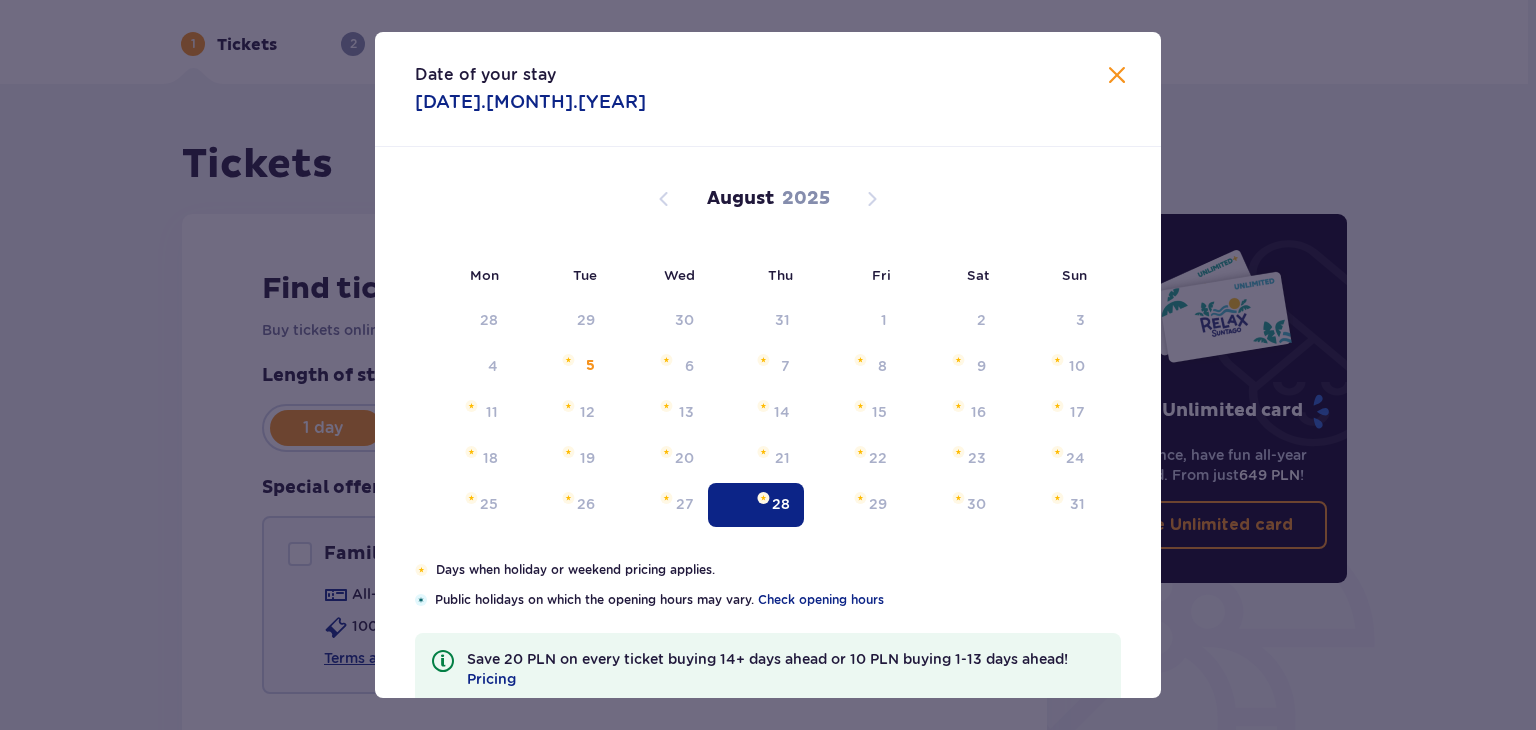 type on "[DATE].[MONTH].[YEAR]" 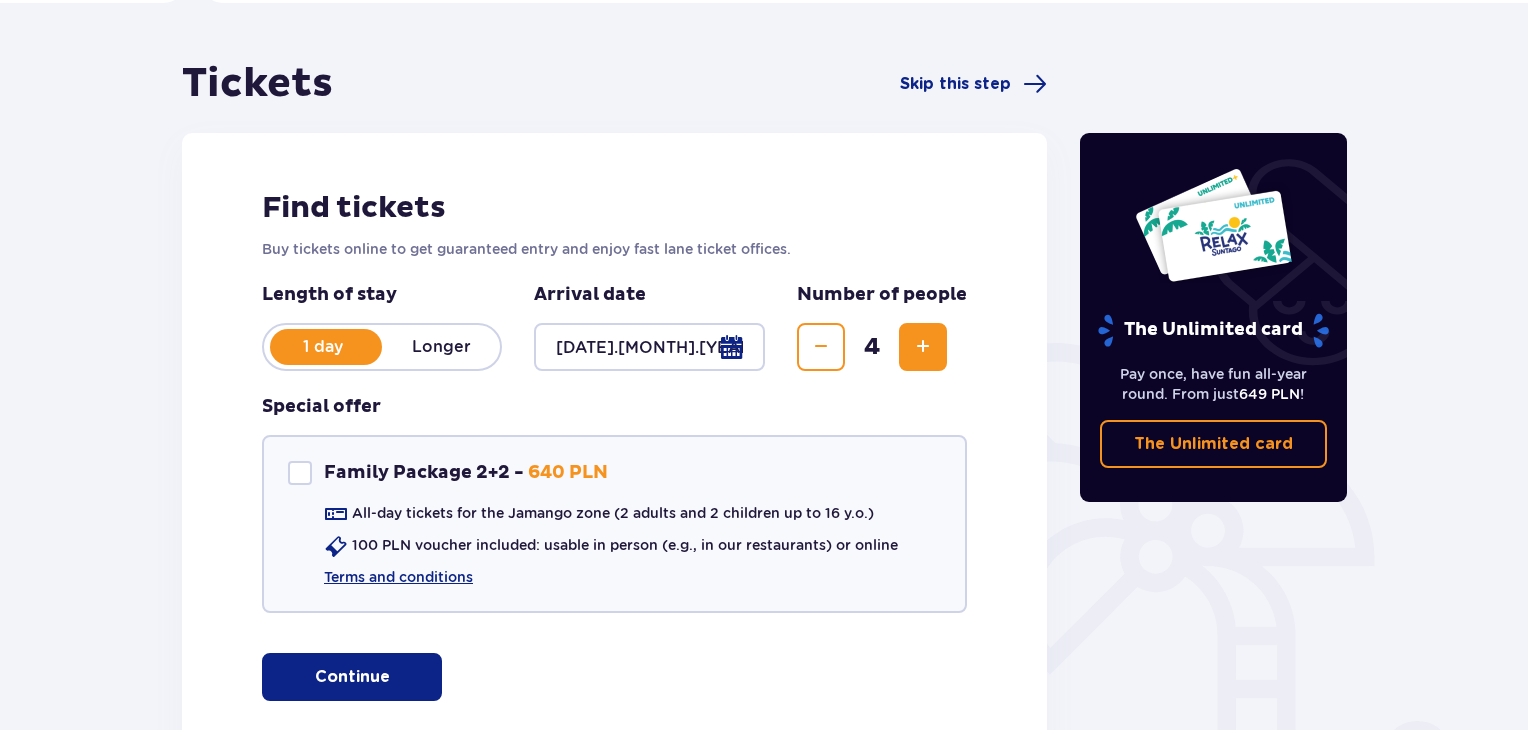 scroll, scrollTop: 289, scrollLeft: 0, axis: vertical 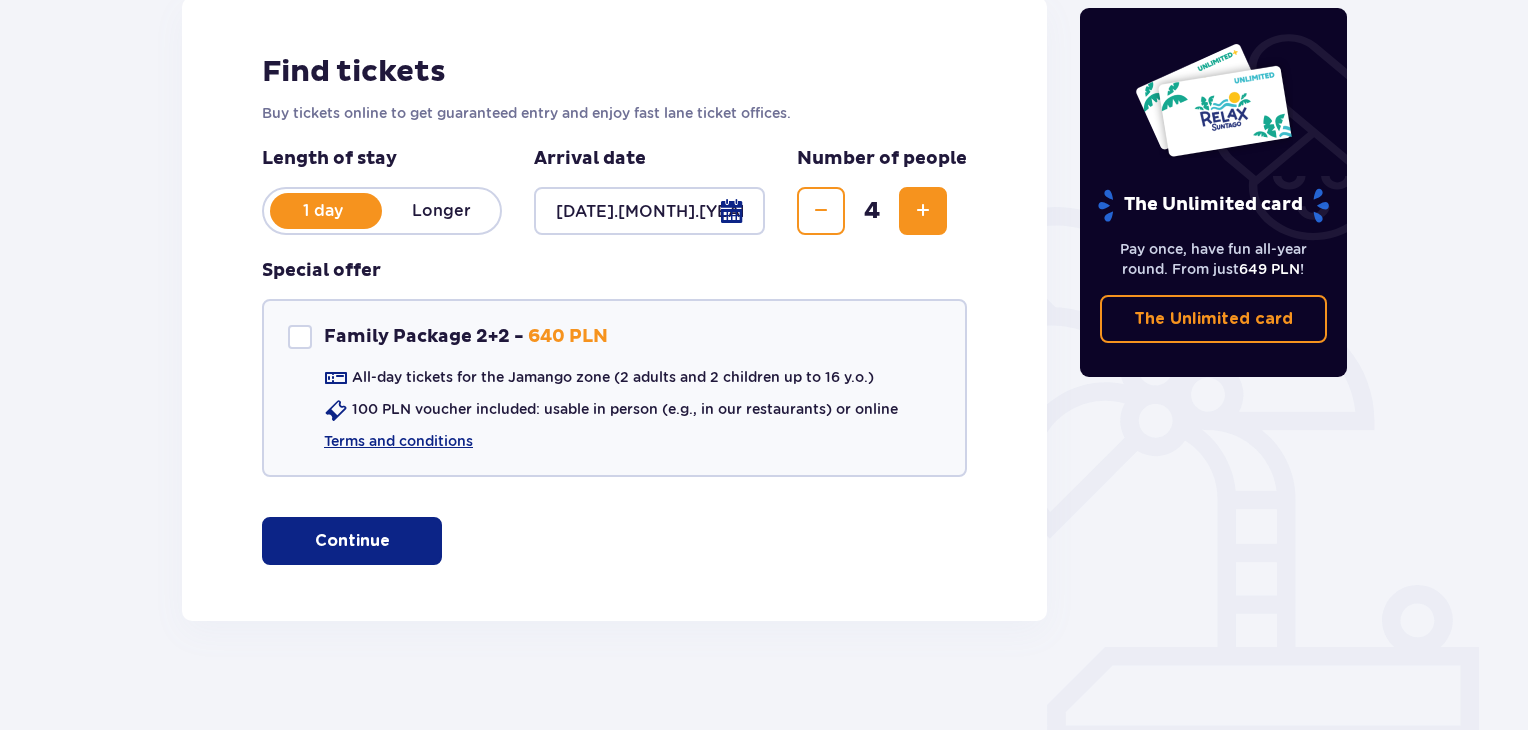 click at bounding box center (394, 541) 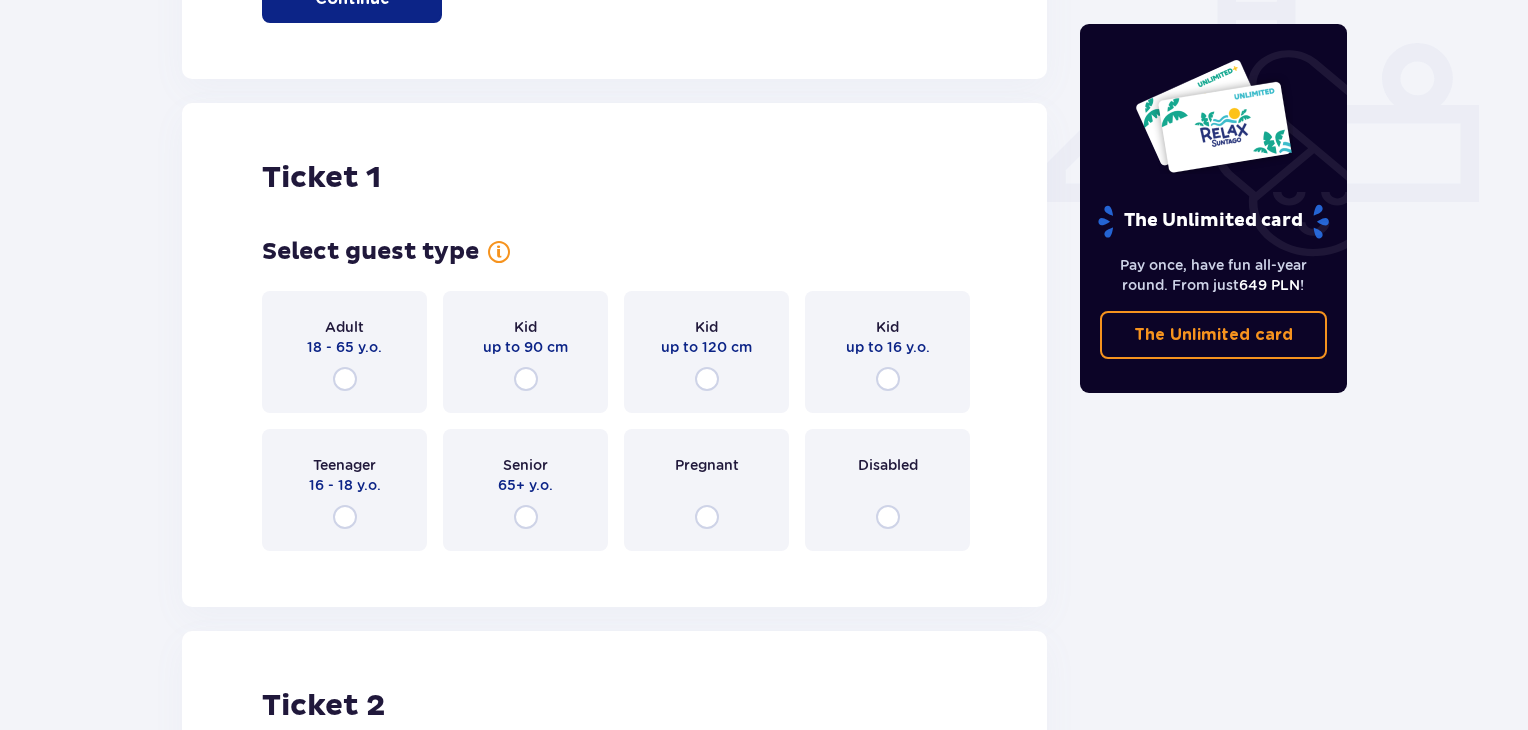 scroll, scrollTop: 908, scrollLeft: 0, axis: vertical 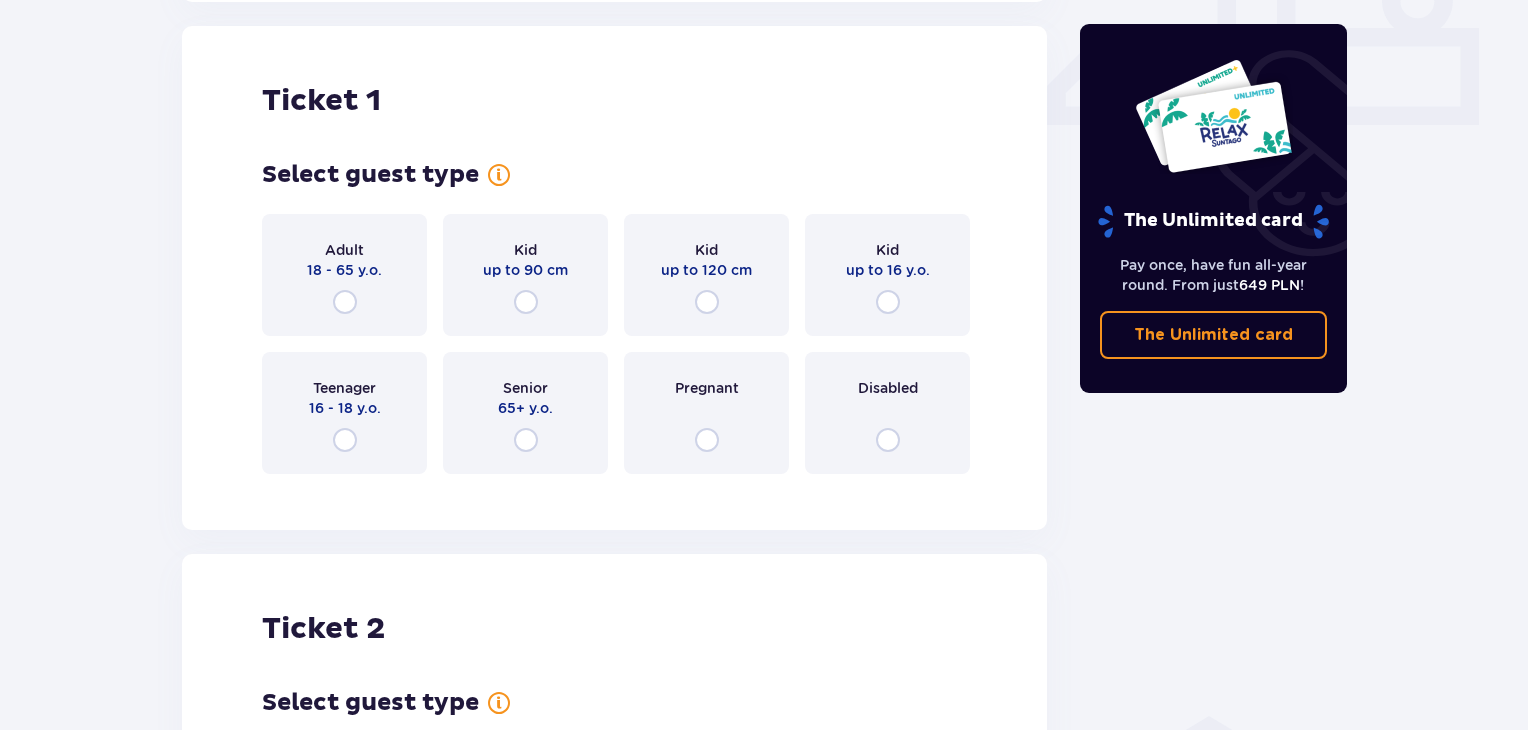 click on "Adult 18 - 65 y.o." at bounding box center [344, 275] 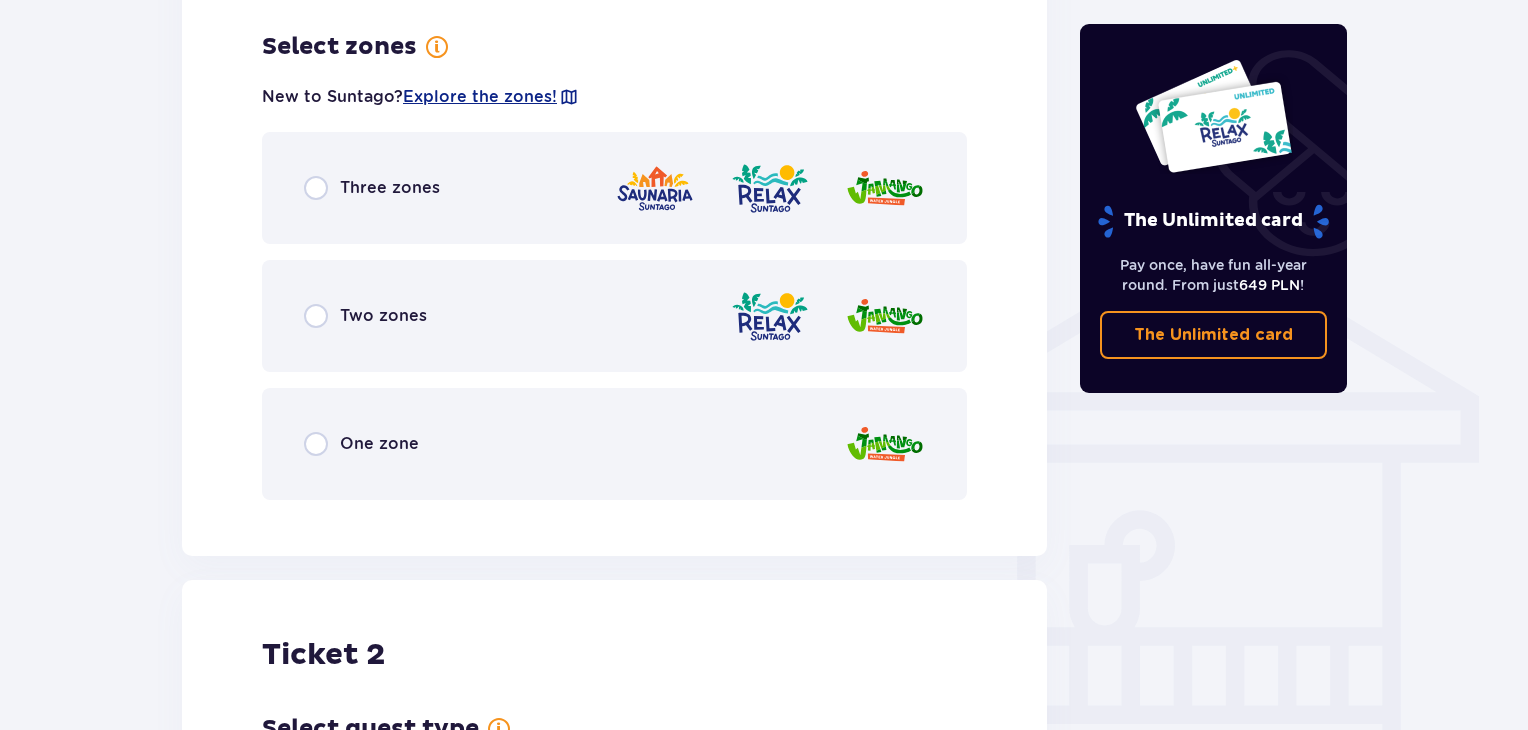 scroll, scrollTop: 1396, scrollLeft: 0, axis: vertical 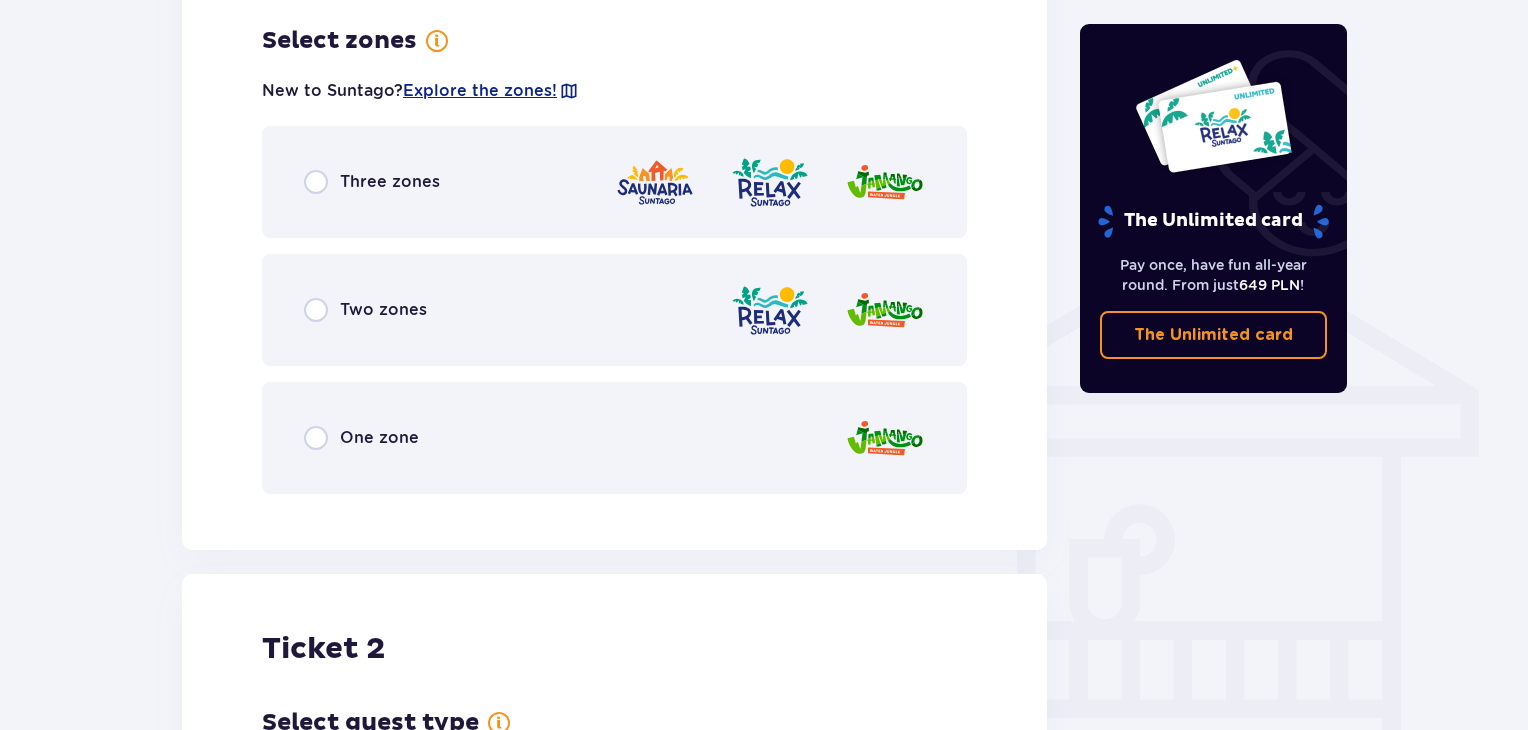 click on "Three zones" at bounding box center (614, 182) 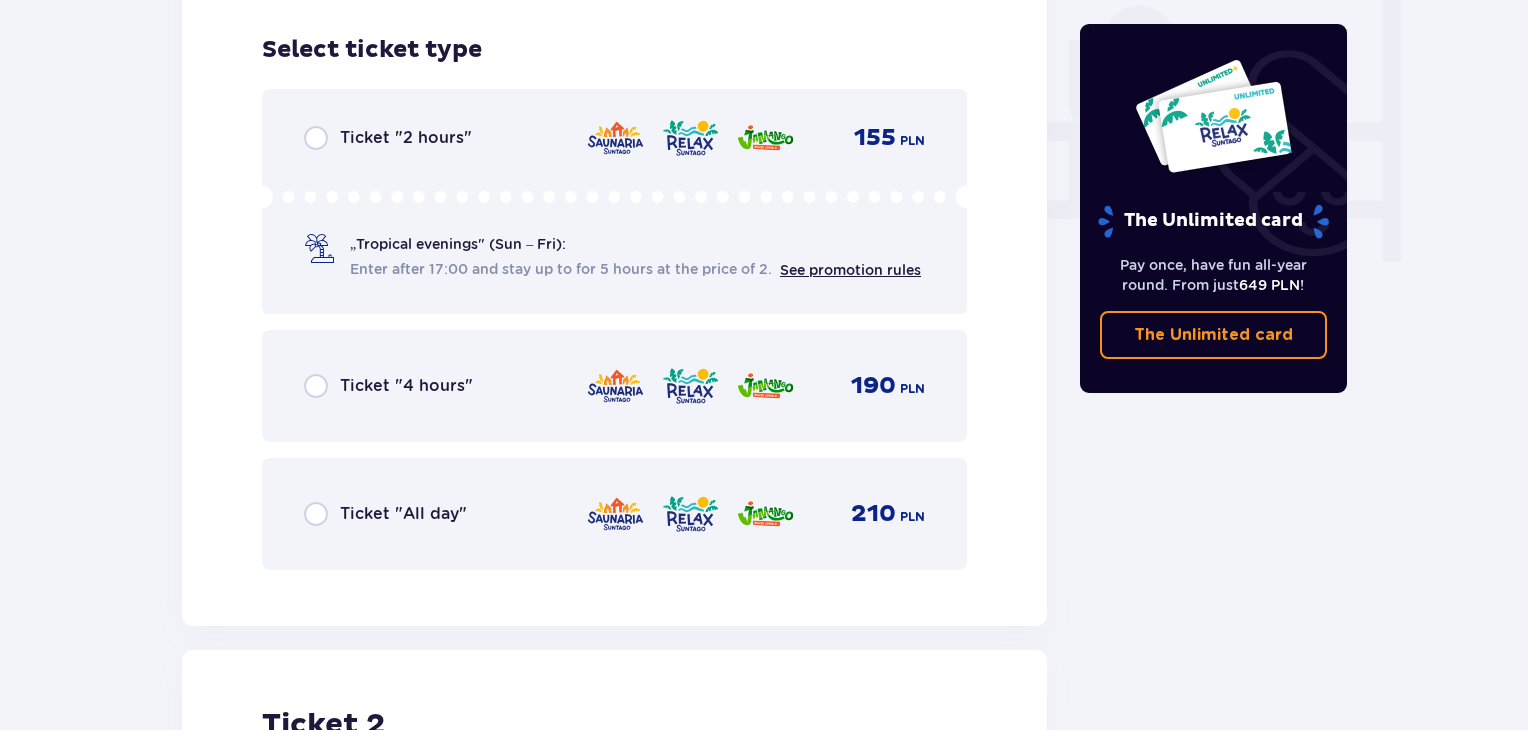 scroll, scrollTop: 1904, scrollLeft: 0, axis: vertical 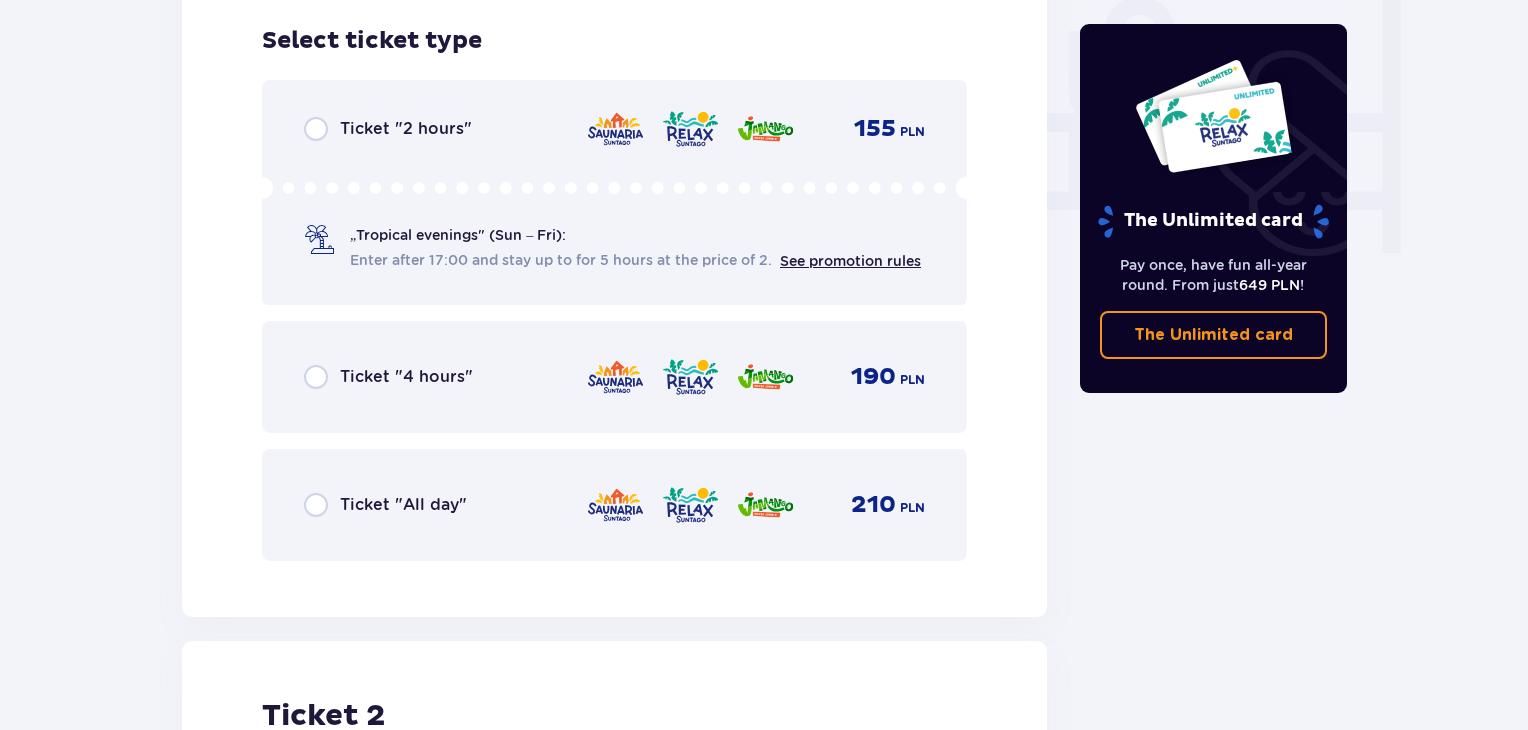 click on "Ticket "All day" 210 PLN" at bounding box center [614, 505] 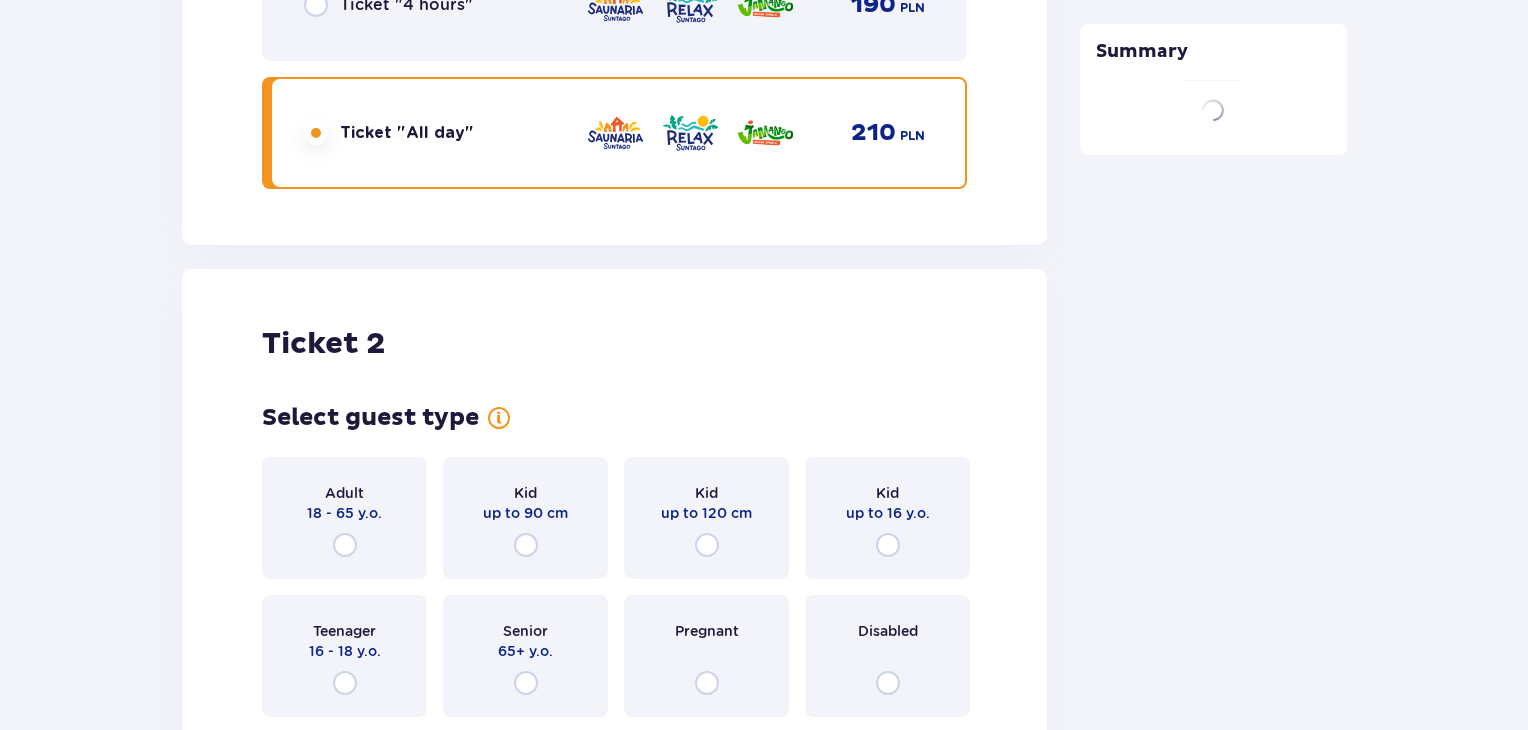 scroll, scrollTop: 2496, scrollLeft: 0, axis: vertical 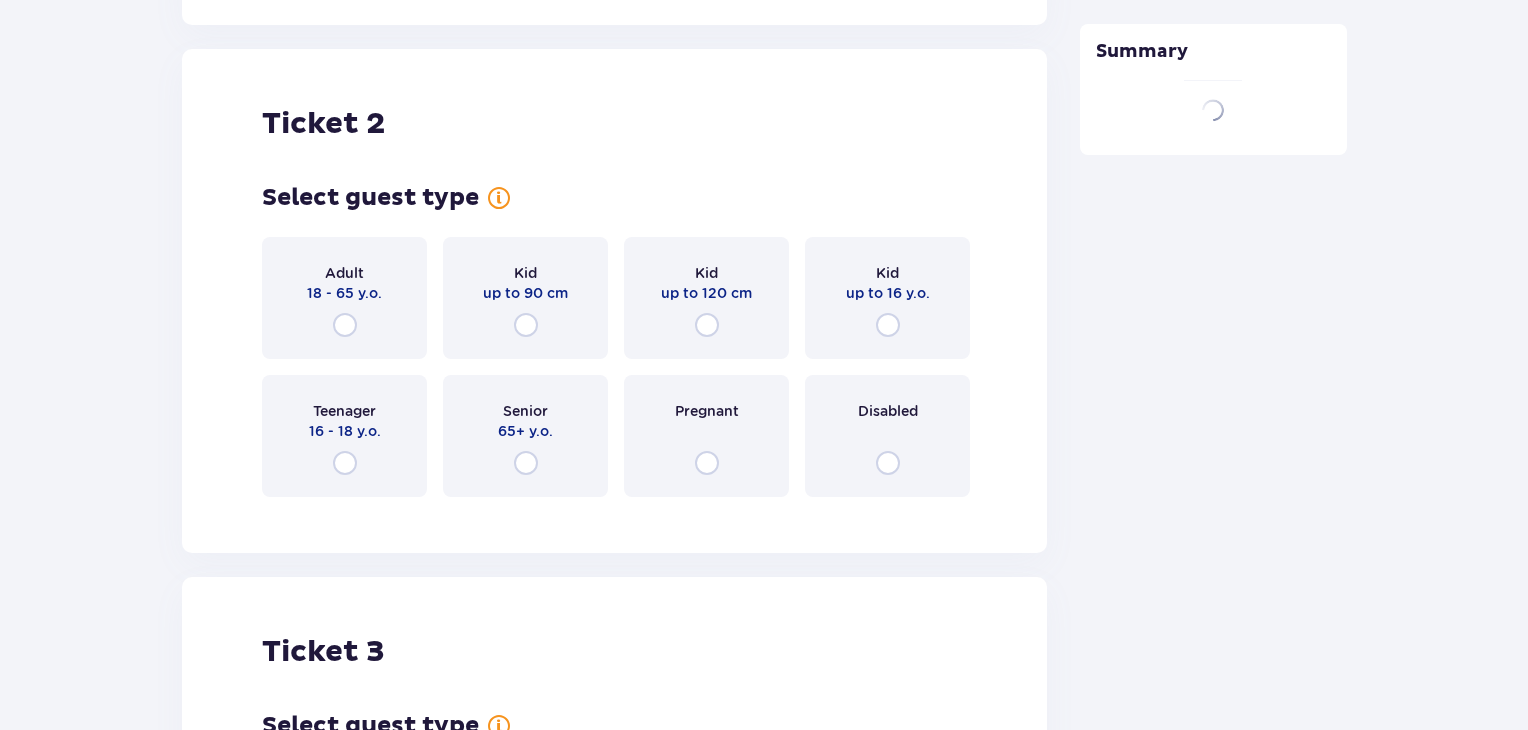 click on "Adult 18 - 65 y.o." at bounding box center (344, 298) 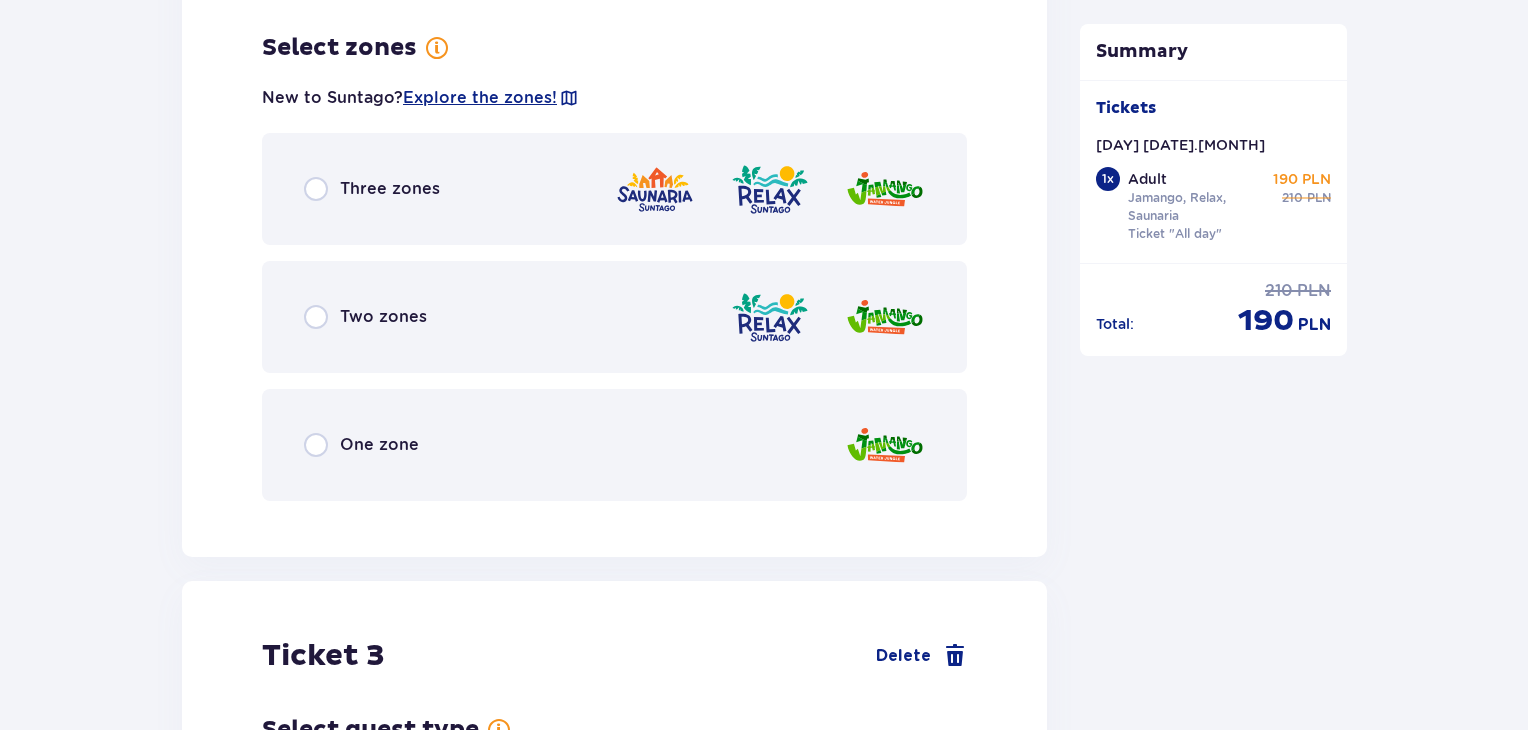scroll, scrollTop: 3007, scrollLeft: 0, axis: vertical 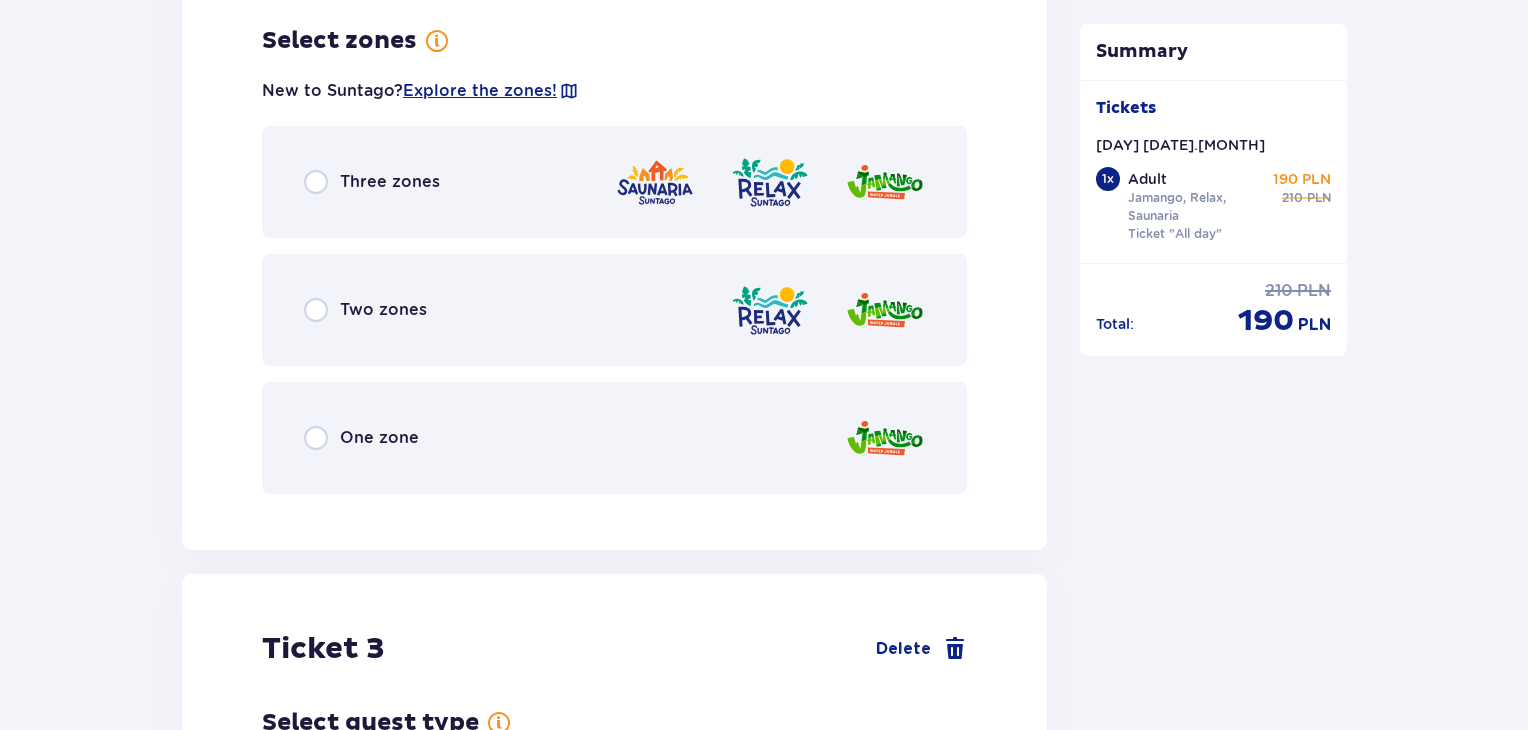 click on "Three zones" at bounding box center (614, 182) 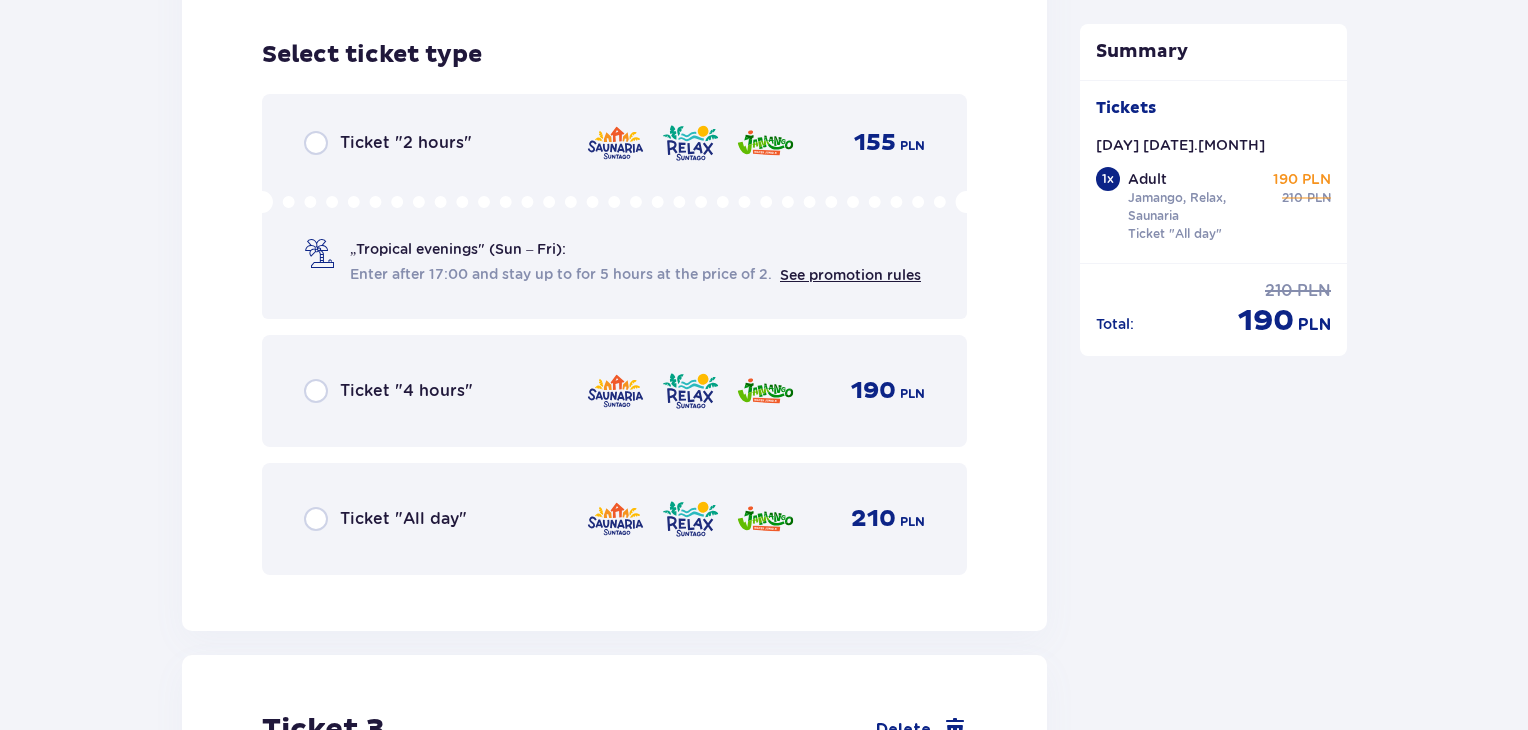 scroll, scrollTop: 3515, scrollLeft: 0, axis: vertical 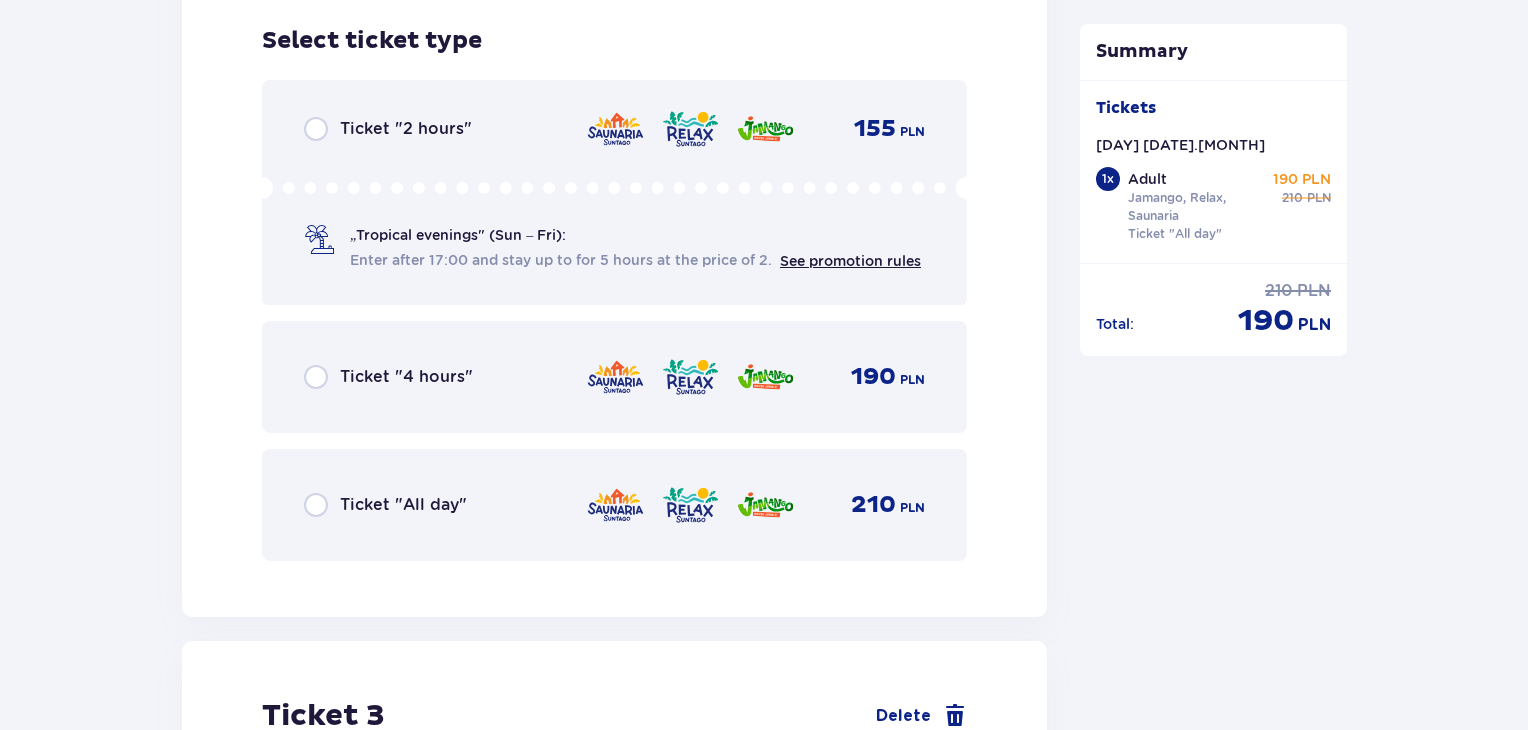 drag, startPoint x: 409, startPoint y: 493, endPoint x: 354, endPoint y: 507, distance: 56.753853 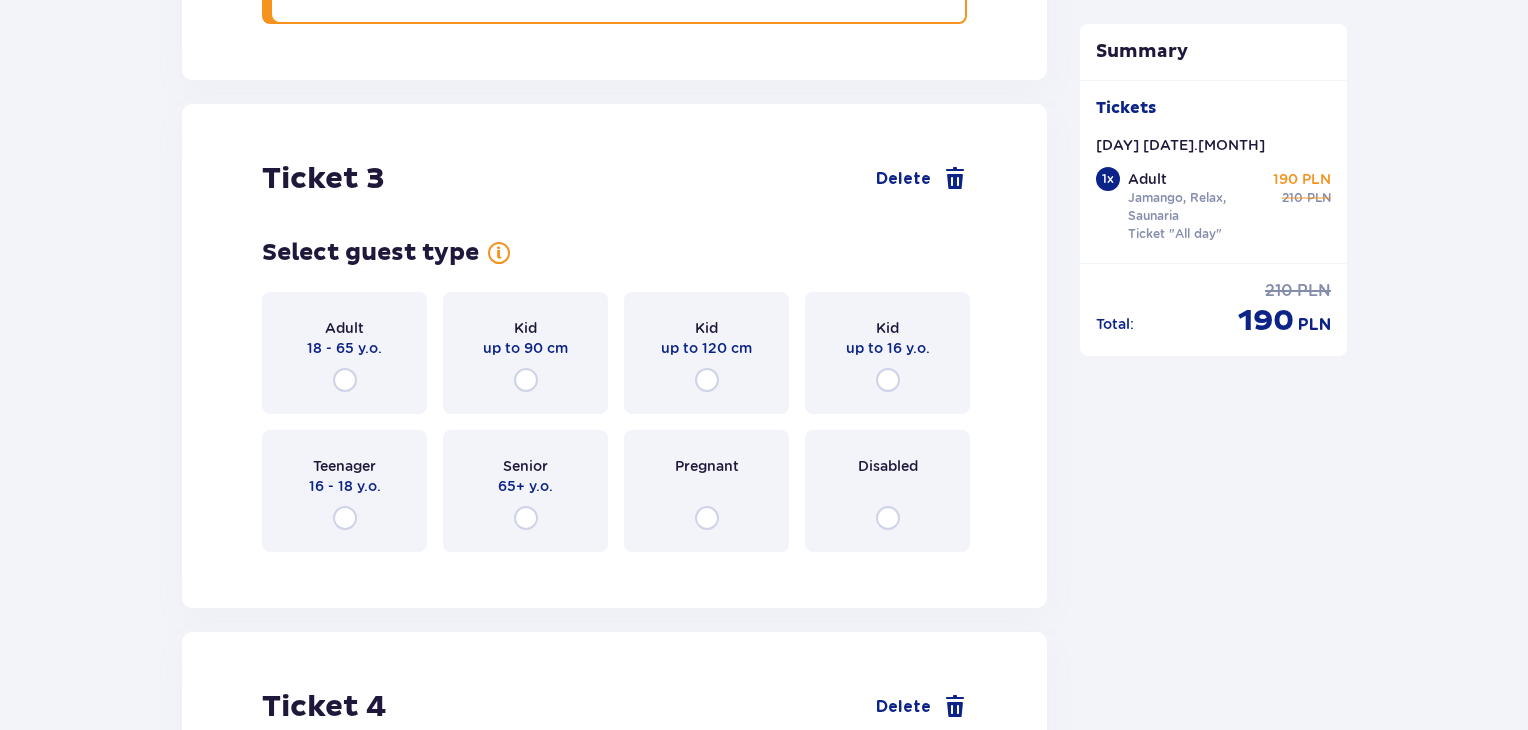 scroll, scrollTop: 4129, scrollLeft: 0, axis: vertical 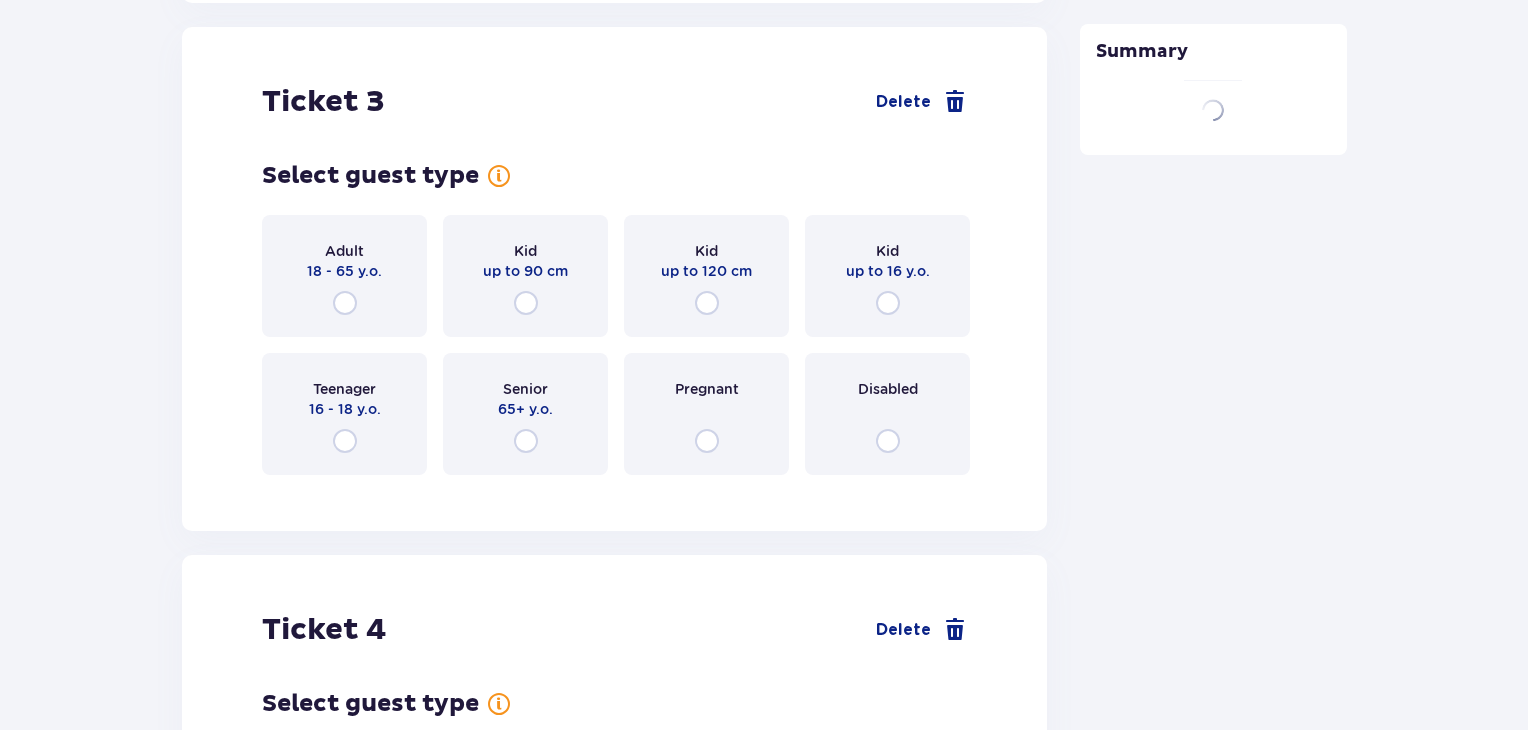 click on "Adult 18 - 65 y.o." at bounding box center [344, 276] 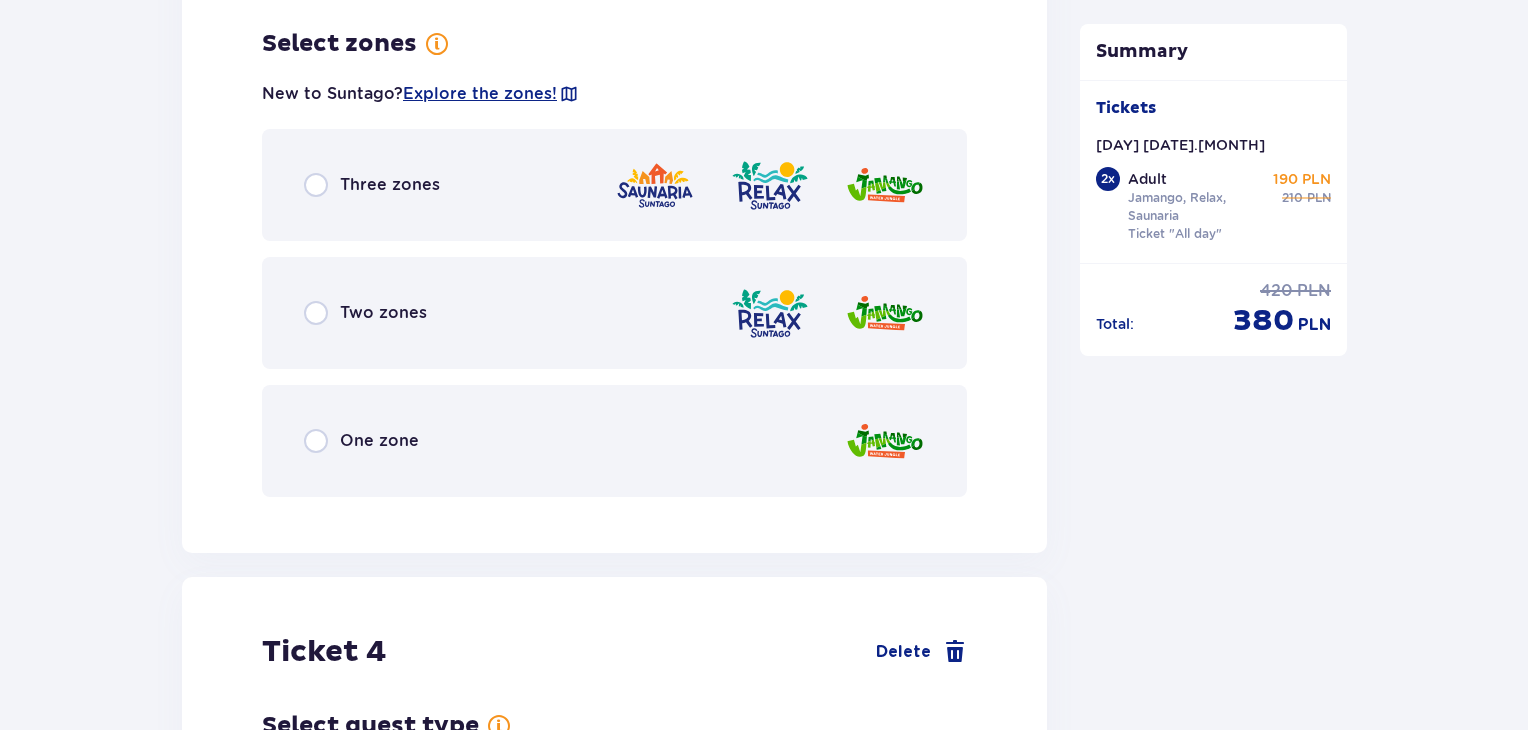 scroll, scrollTop: 4617, scrollLeft: 0, axis: vertical 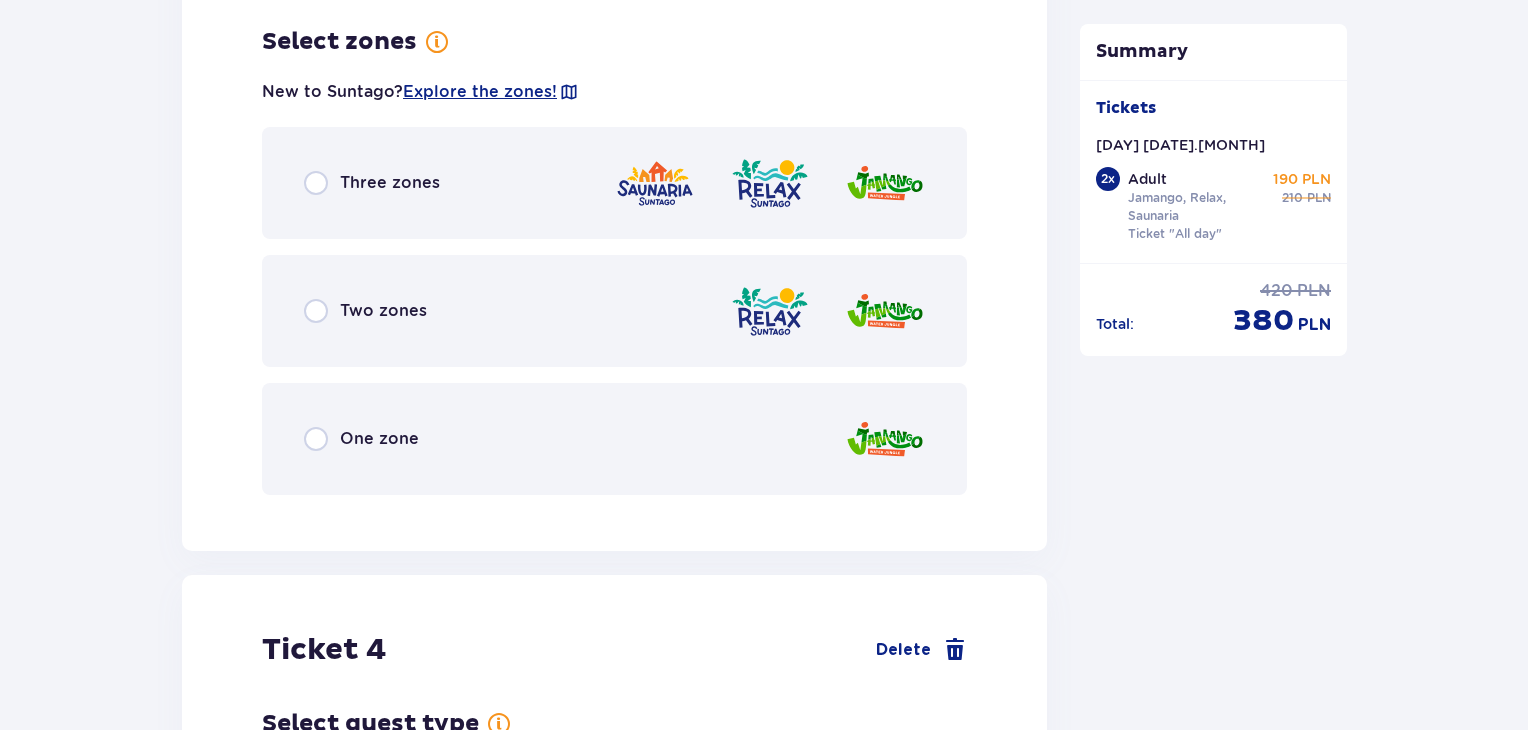 click on "Three zones" at bounding box center [614, 183] 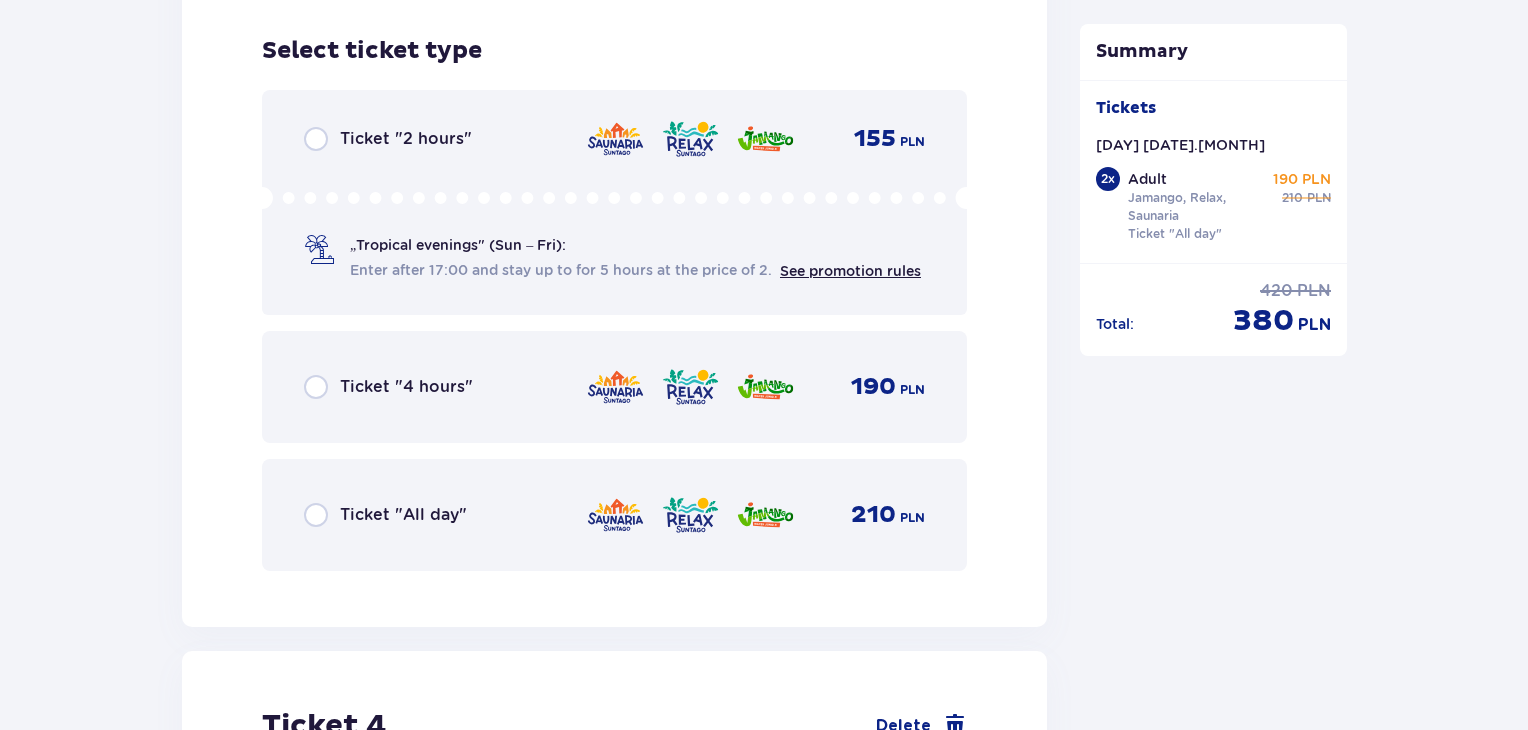 scroll, scrollTop: 5125, scrollLeft: 0, axis: vertical 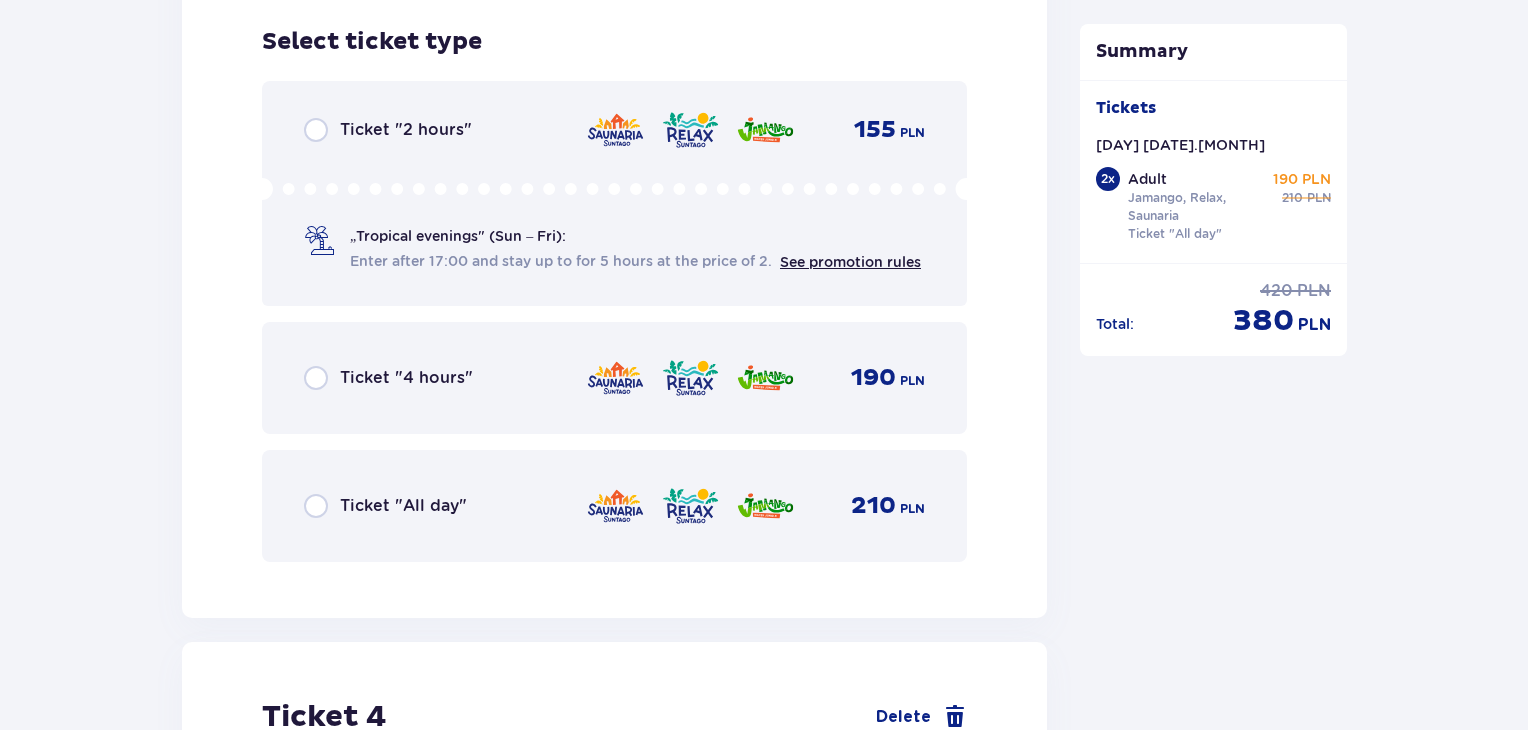 drag, startPoint x: 353, startPoint y: 494, endPoint x: 339, endPoint y: 505, distance: 17.804493 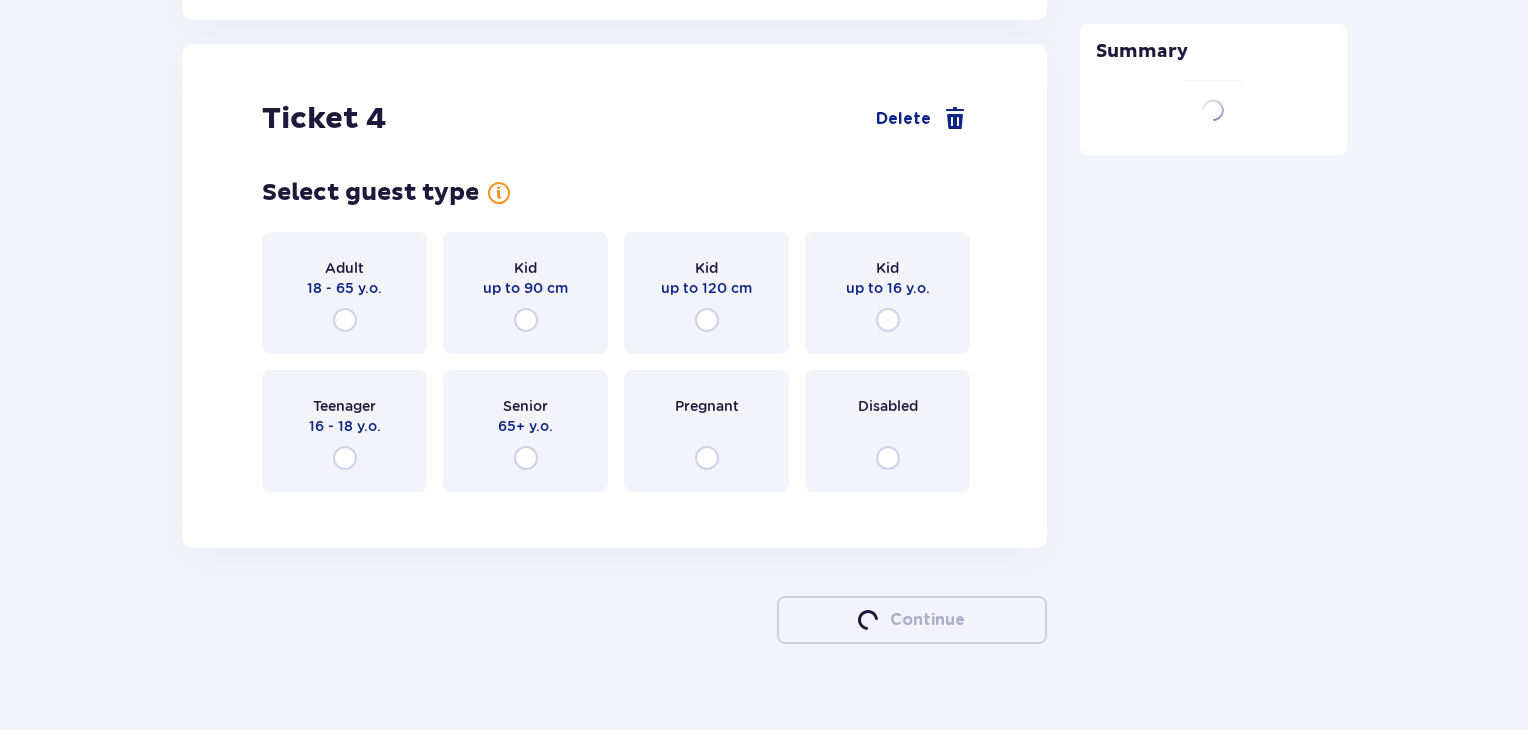 scroll, scrollTop: 5739, scrollLeft: 0, axis: vertical 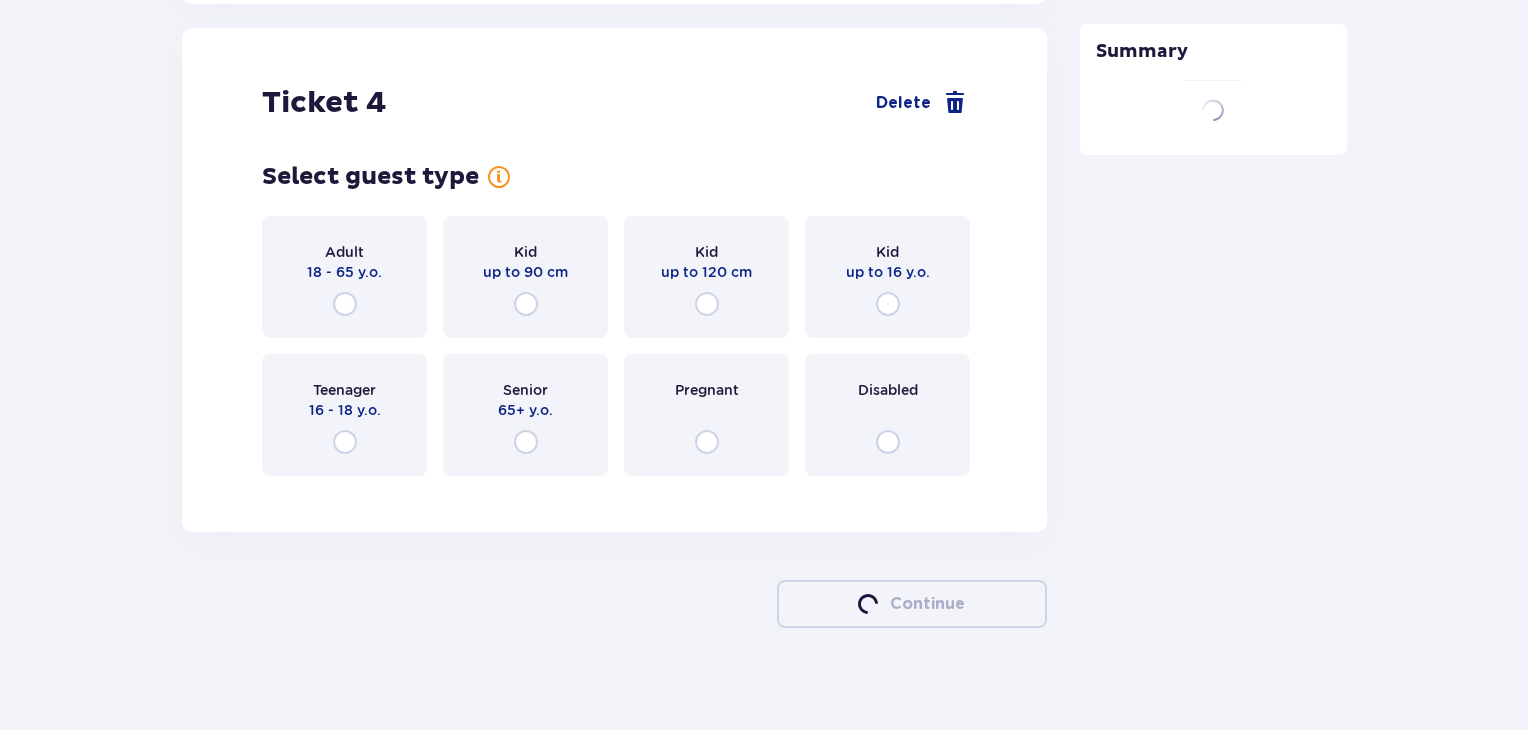 click at bounding box center (345, 304) 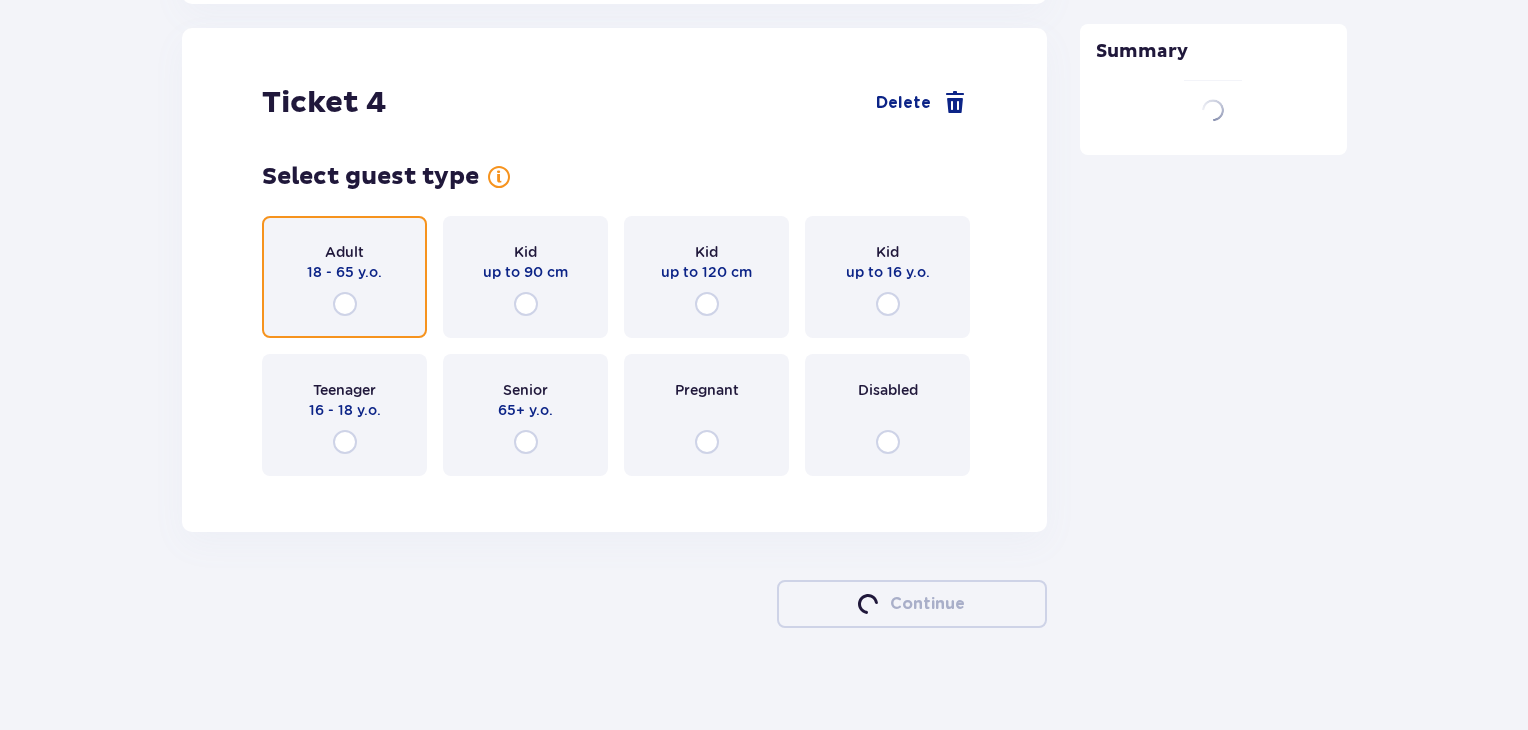 radio on "true" 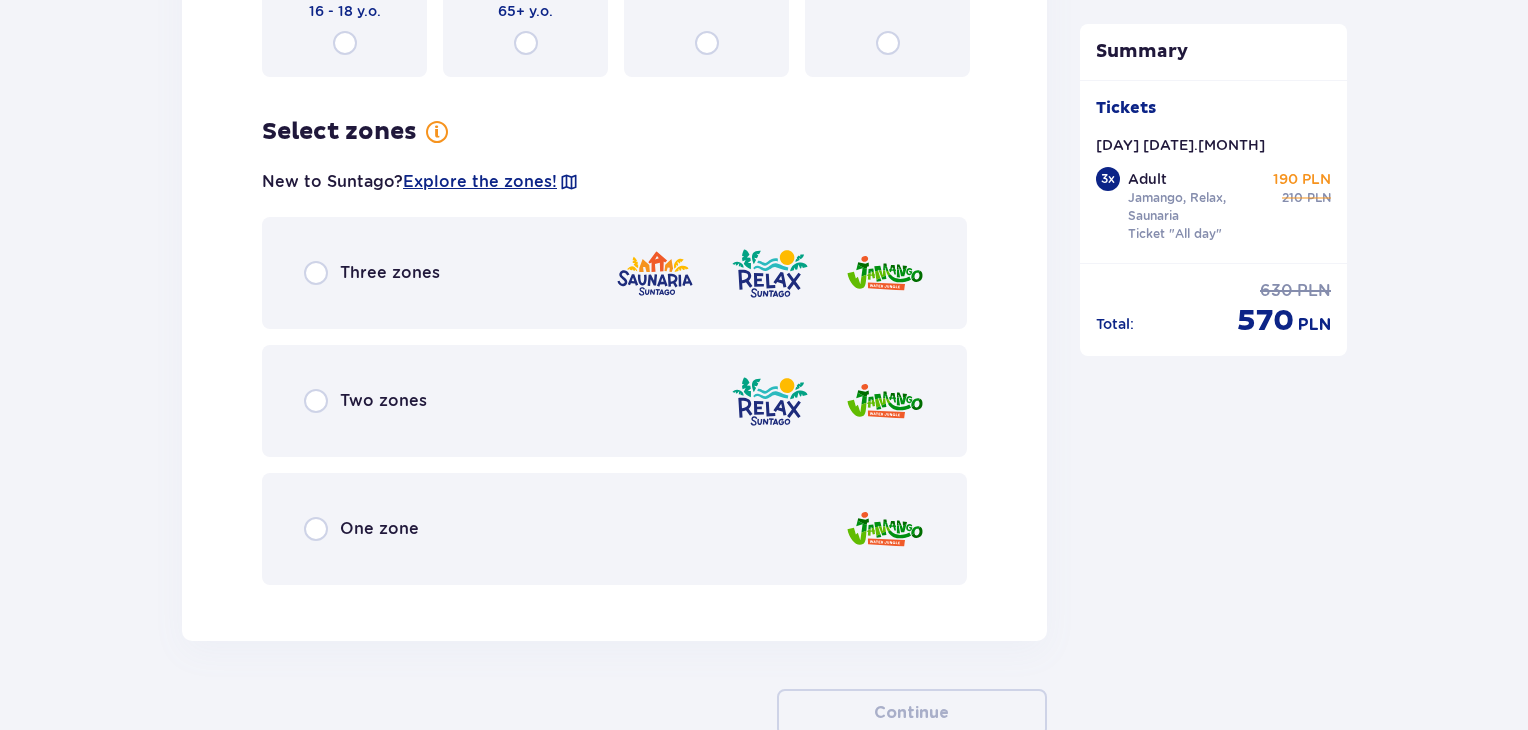 scroll, scrollTop: 6227, scrollLeft: 0, axis: vertical 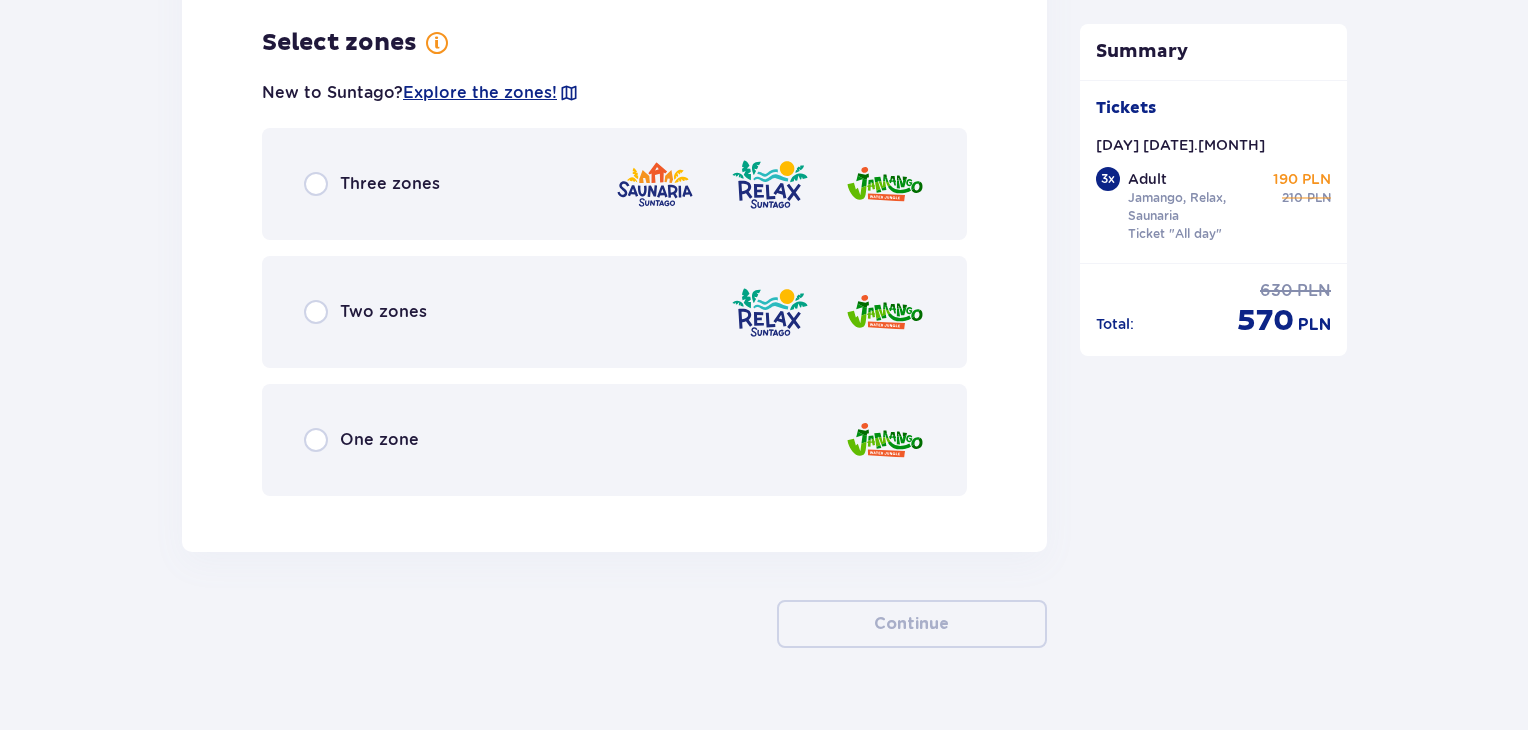 click on "Three zones" at bounding box center (614, 184) 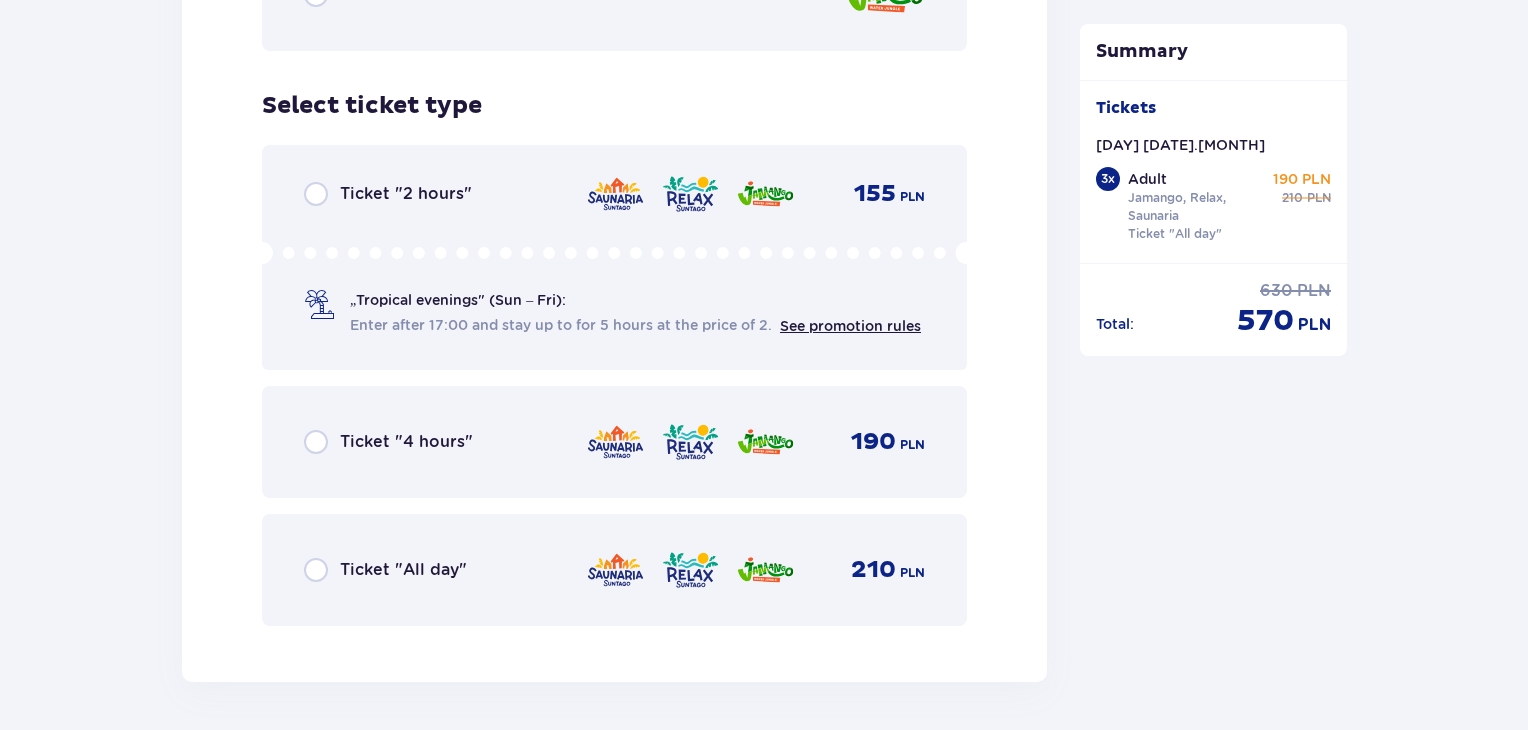 scroll, scrollTop: 6735, scrollLeft: 0, axis: vertical 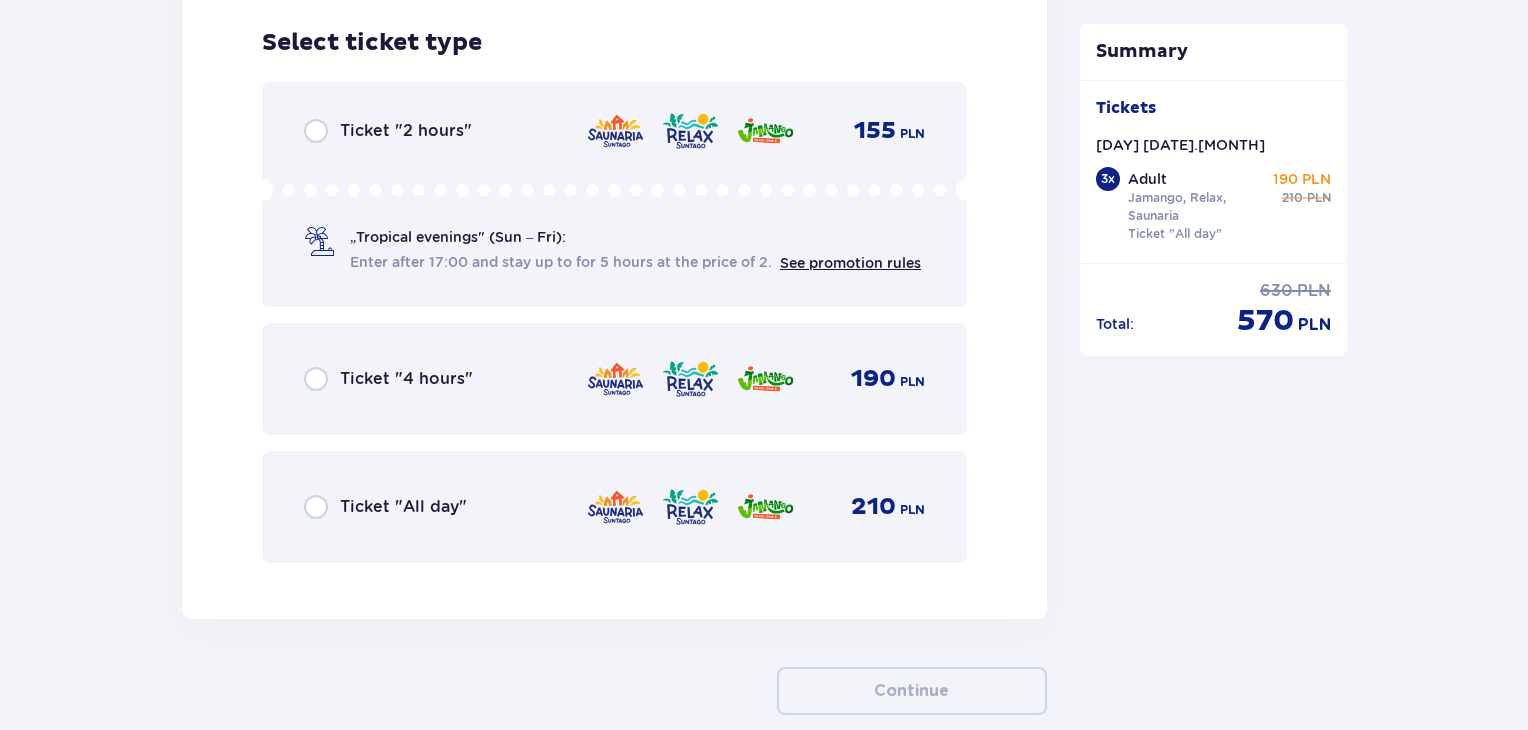 drag, startPoint x: 418, startPoint y: 467, endPoint x: 405, endPoint y: 496, distance: 31.780497 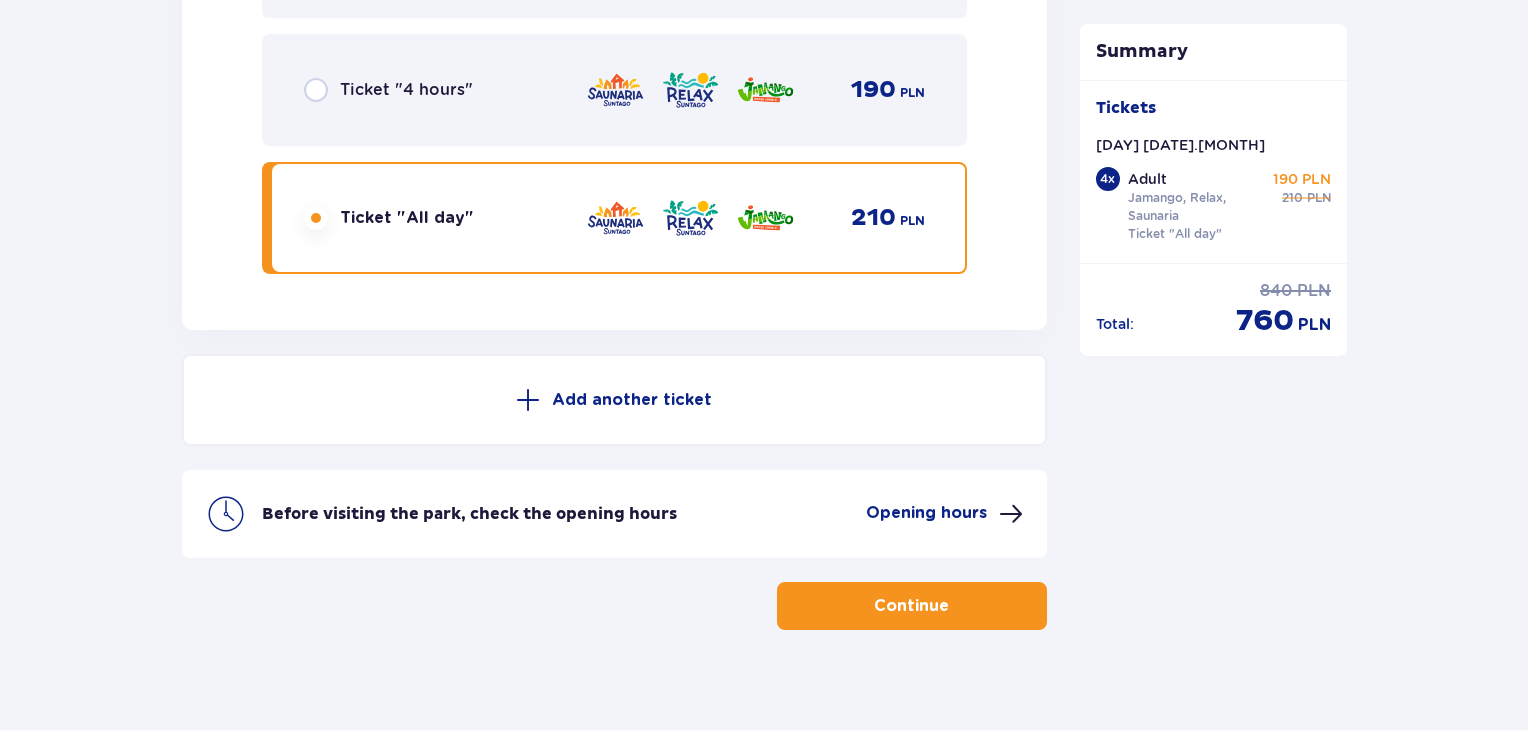 scroll, scrollTop: 7040, scrollLeft: 0, axis: vertical 